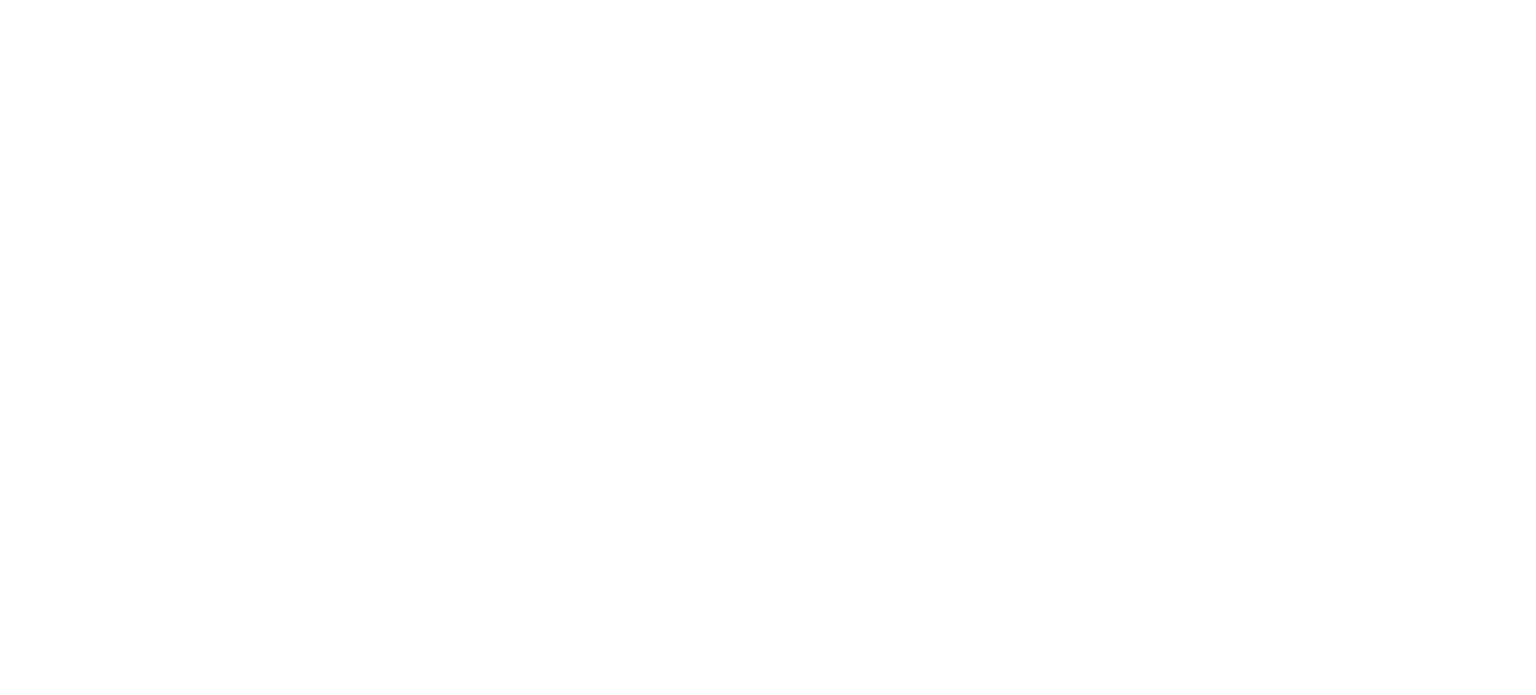scroll, scrollTop: 0, scrollLeft: 0, axis: both 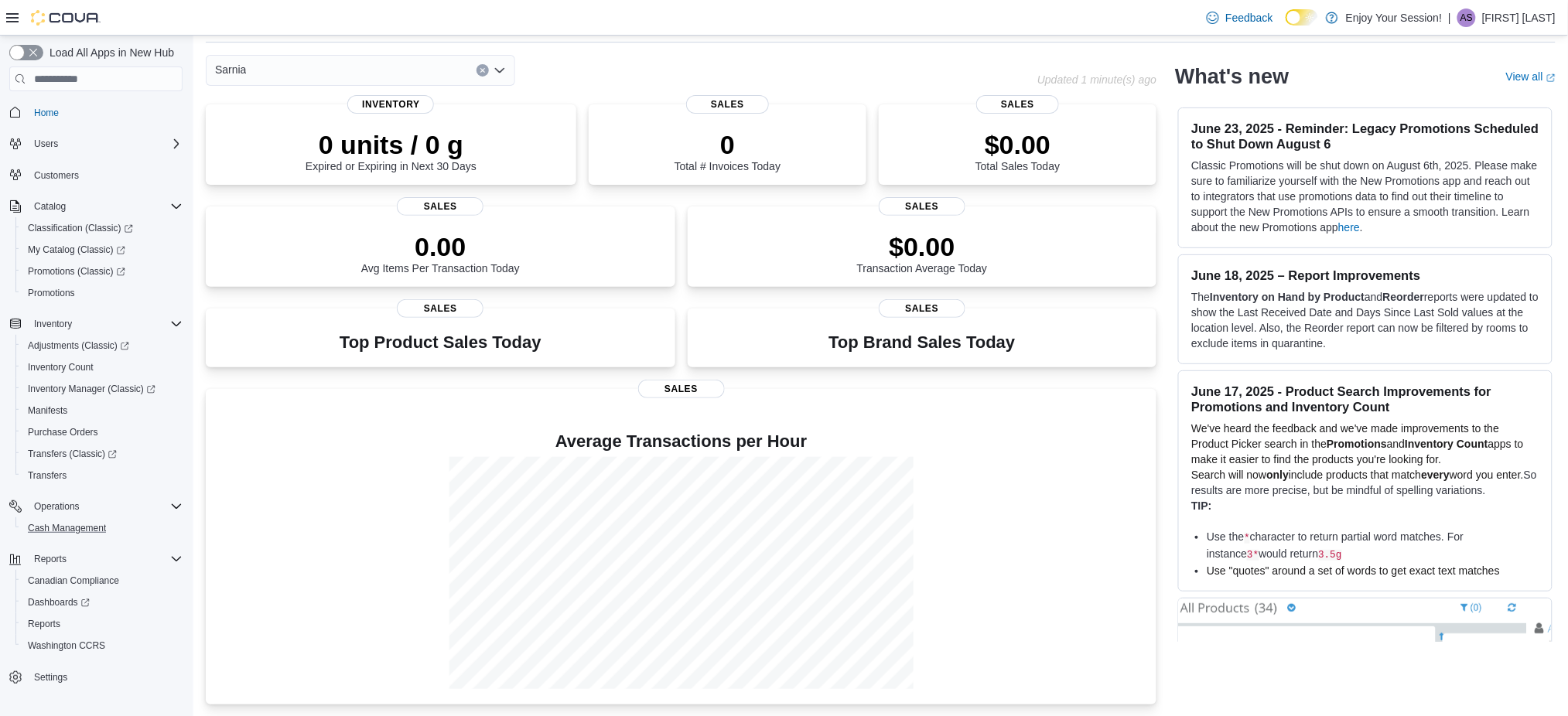 click on "Cash Management" at bounding box center [102, 528] 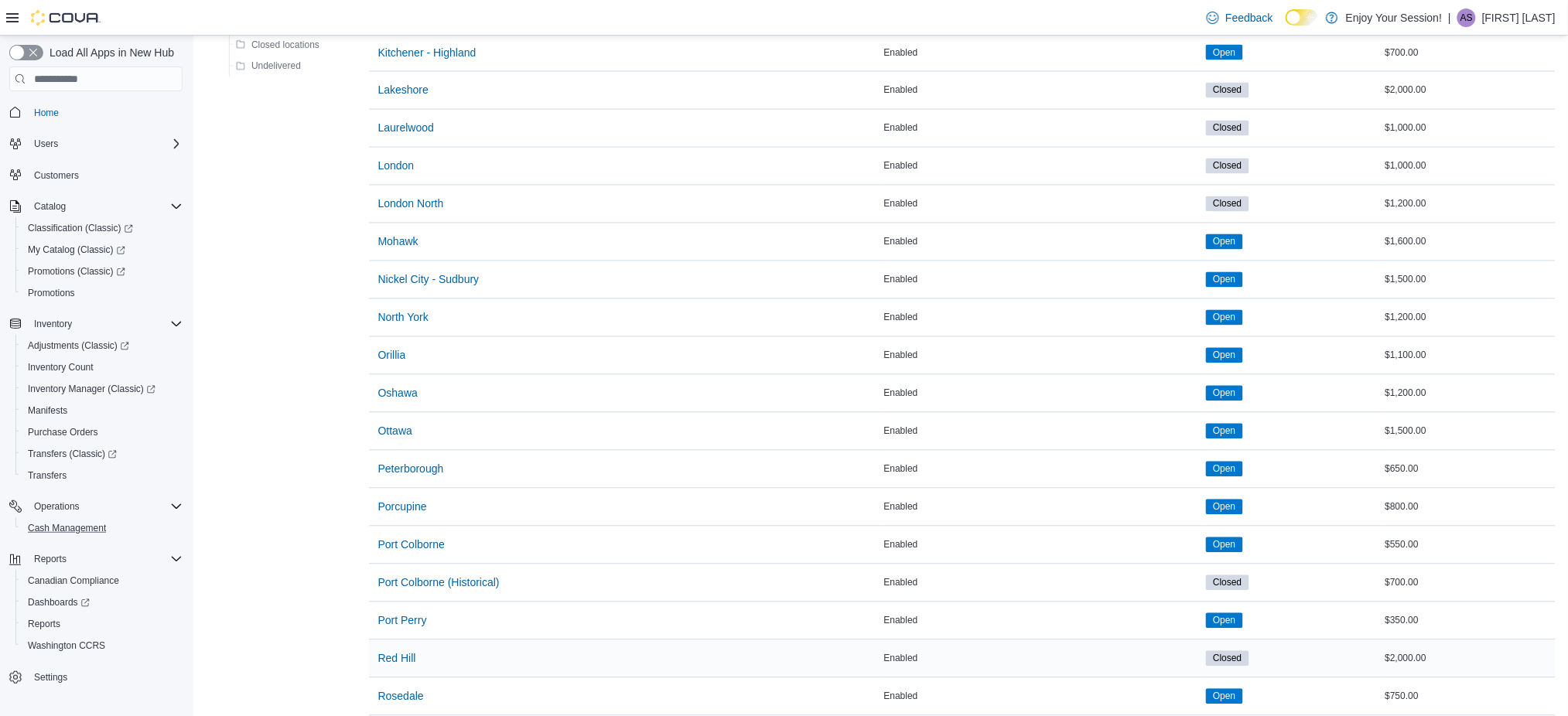 scroll, scrollTop: 1237, scrollLeft: 0, axis: vertical 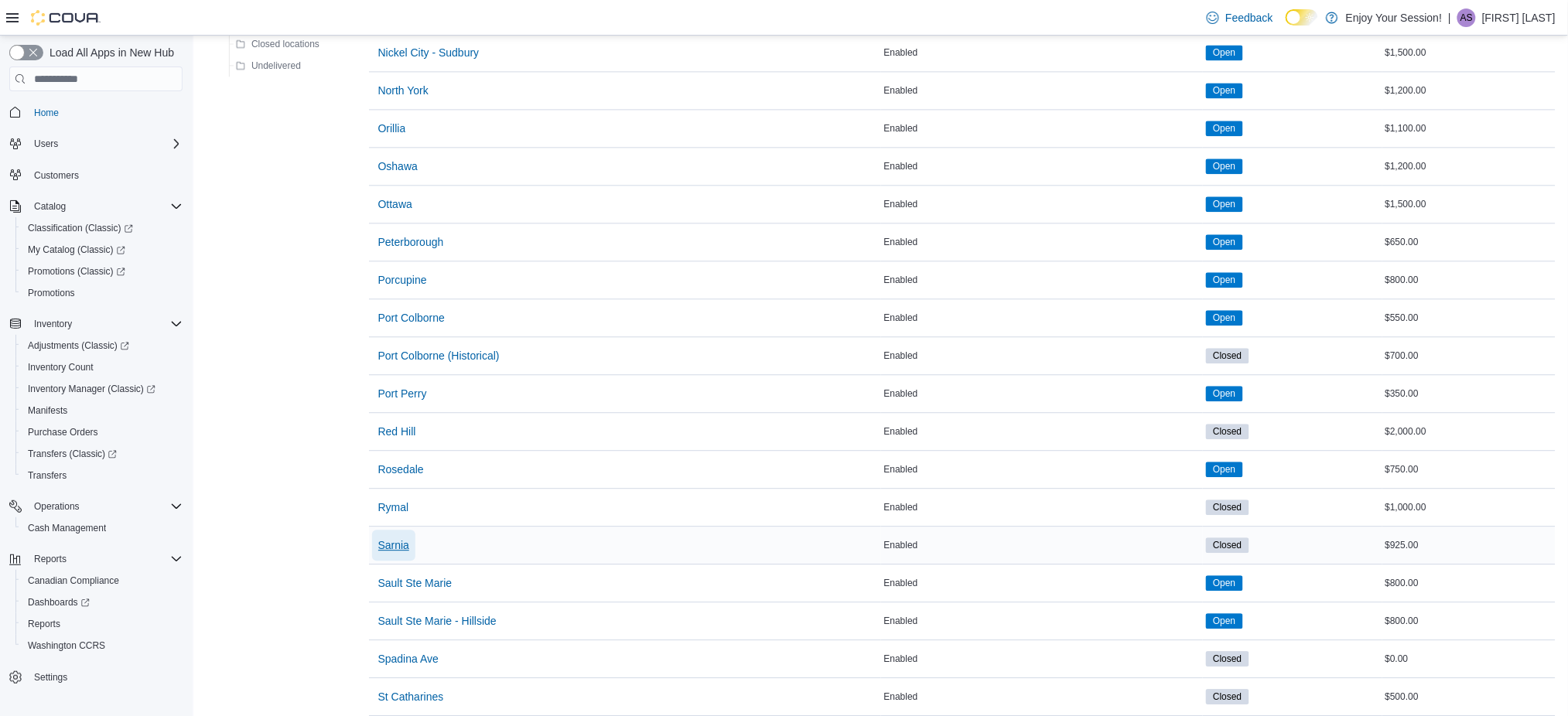 click on "Sarnia" at bounding box center [394, 545] 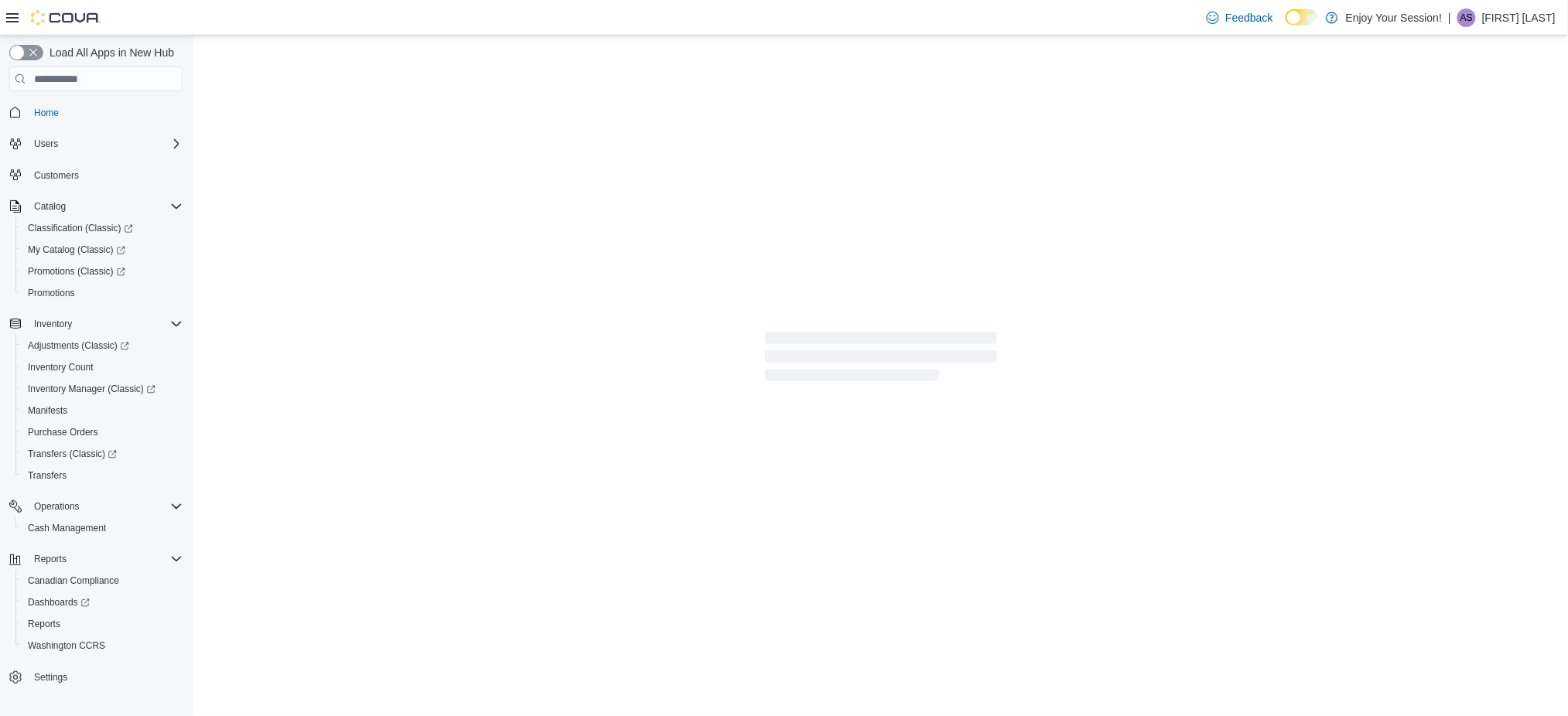 scroll, scrollTop: 0, scrollLeft: 0, axis: both 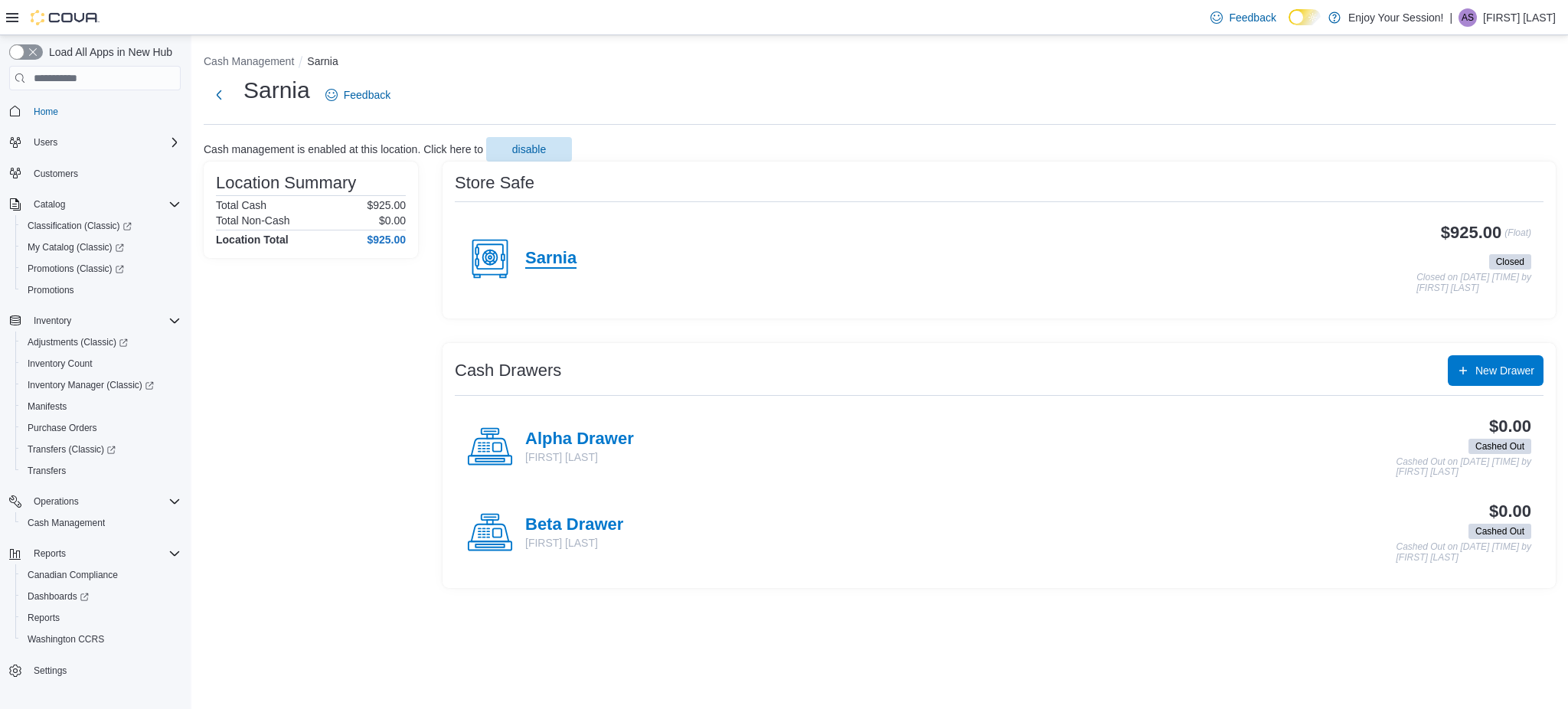 click on "Sarnia" at bounding box center (550, 259) 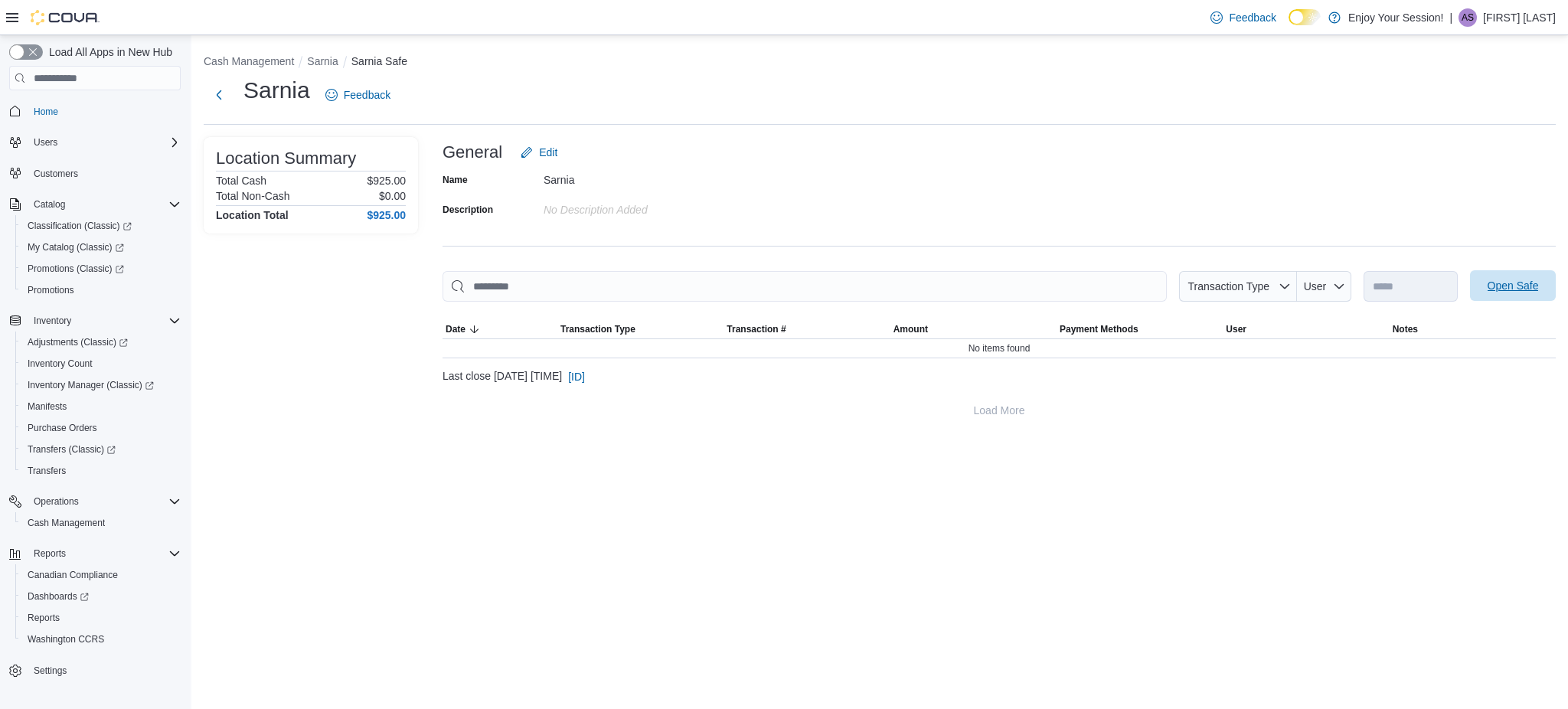click on "Open Safe" at bounding box center (1513, 286) 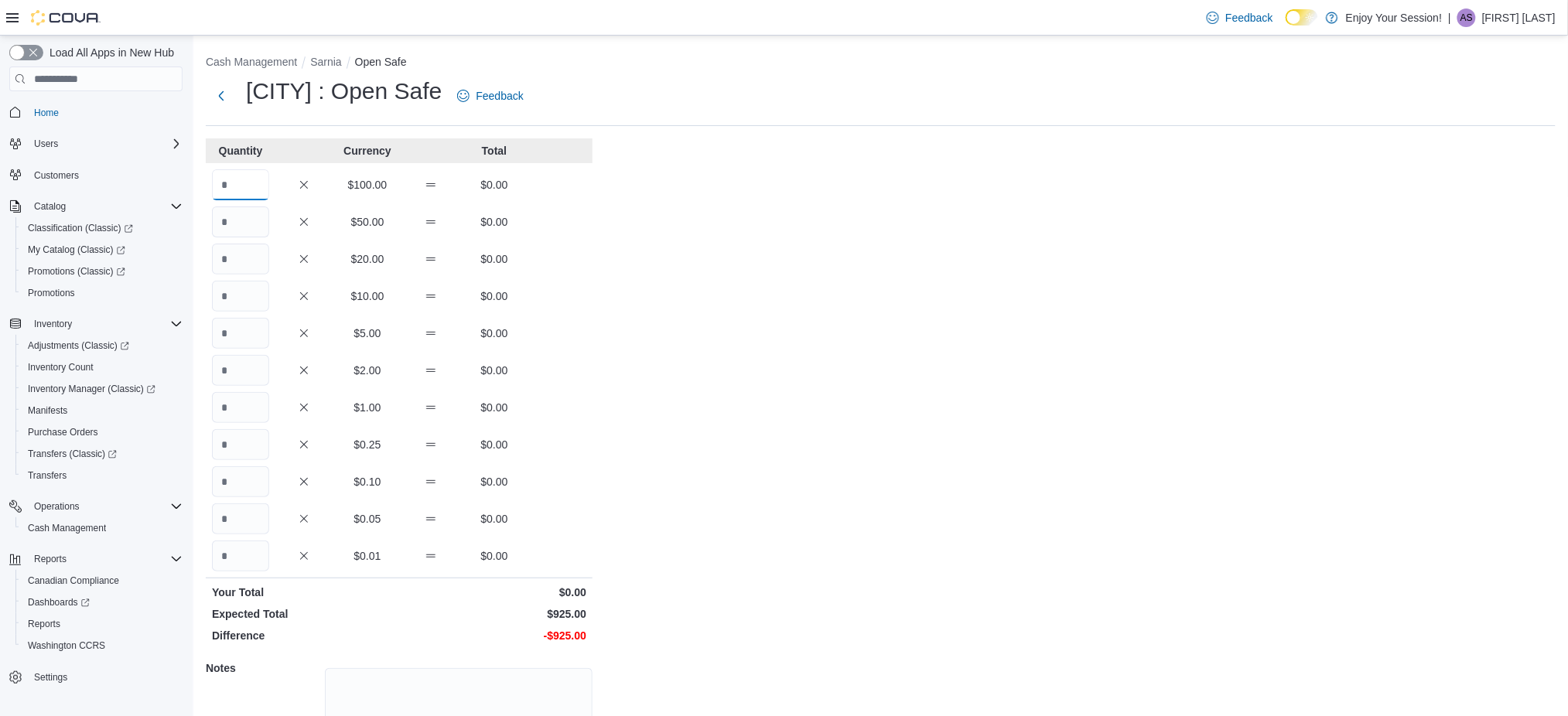 click at bounding box center (241, 185) 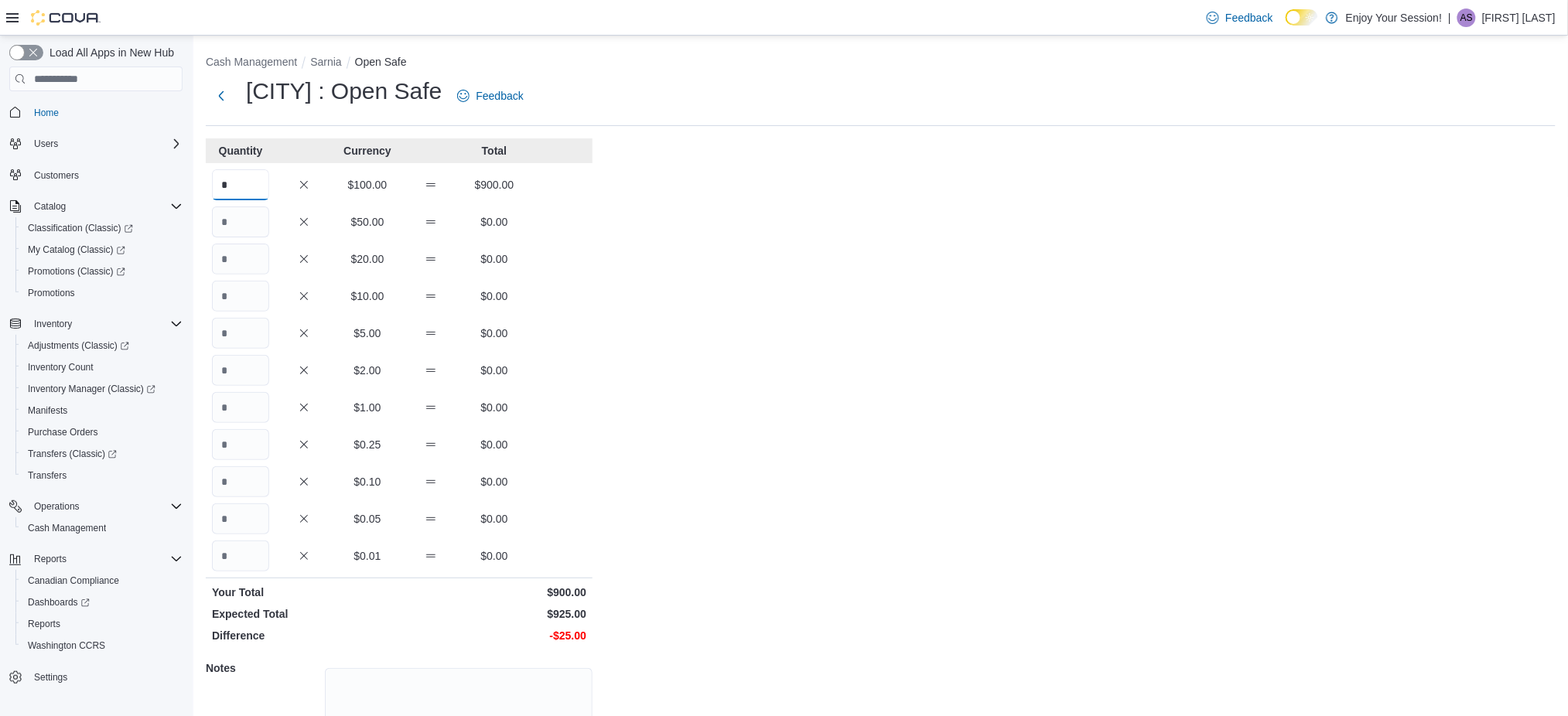 type on "*" 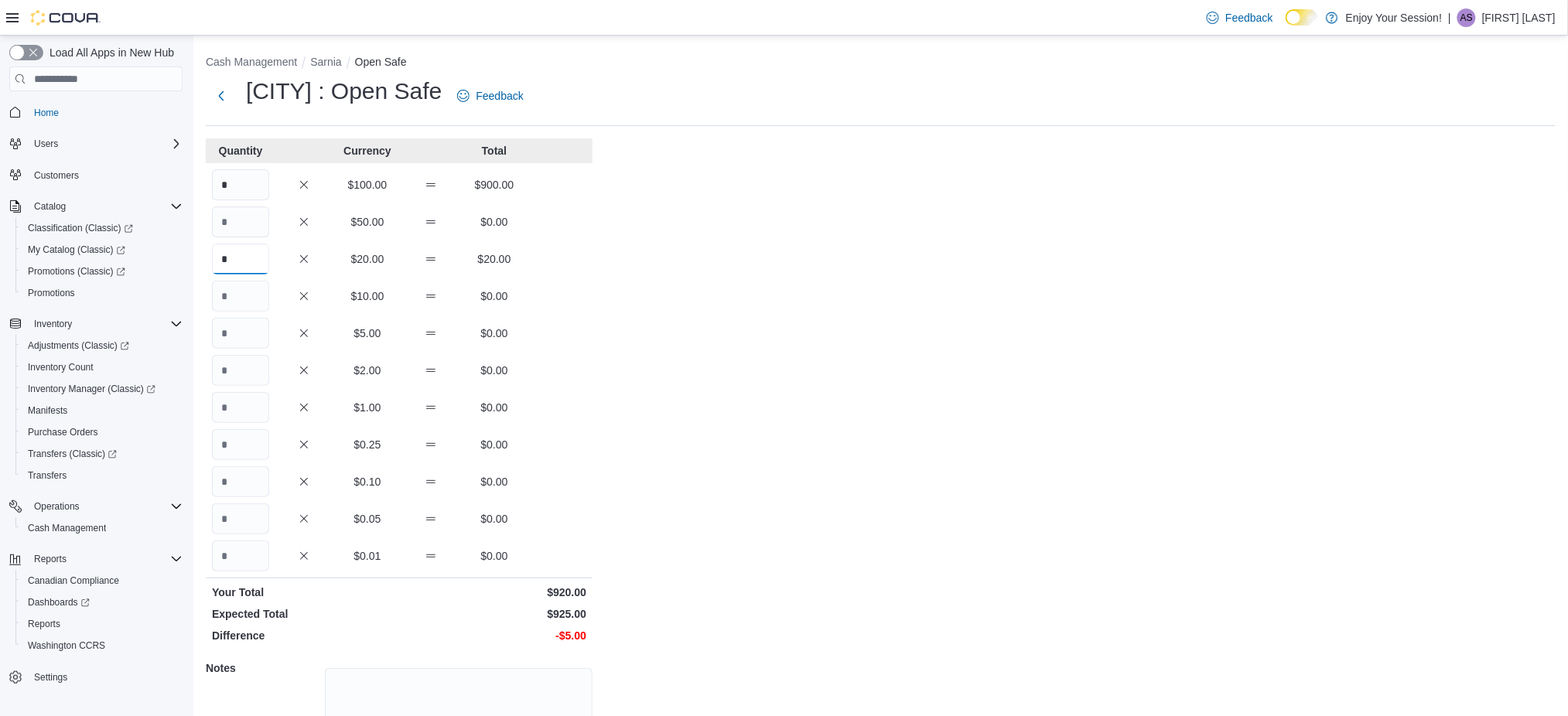 type on "*" 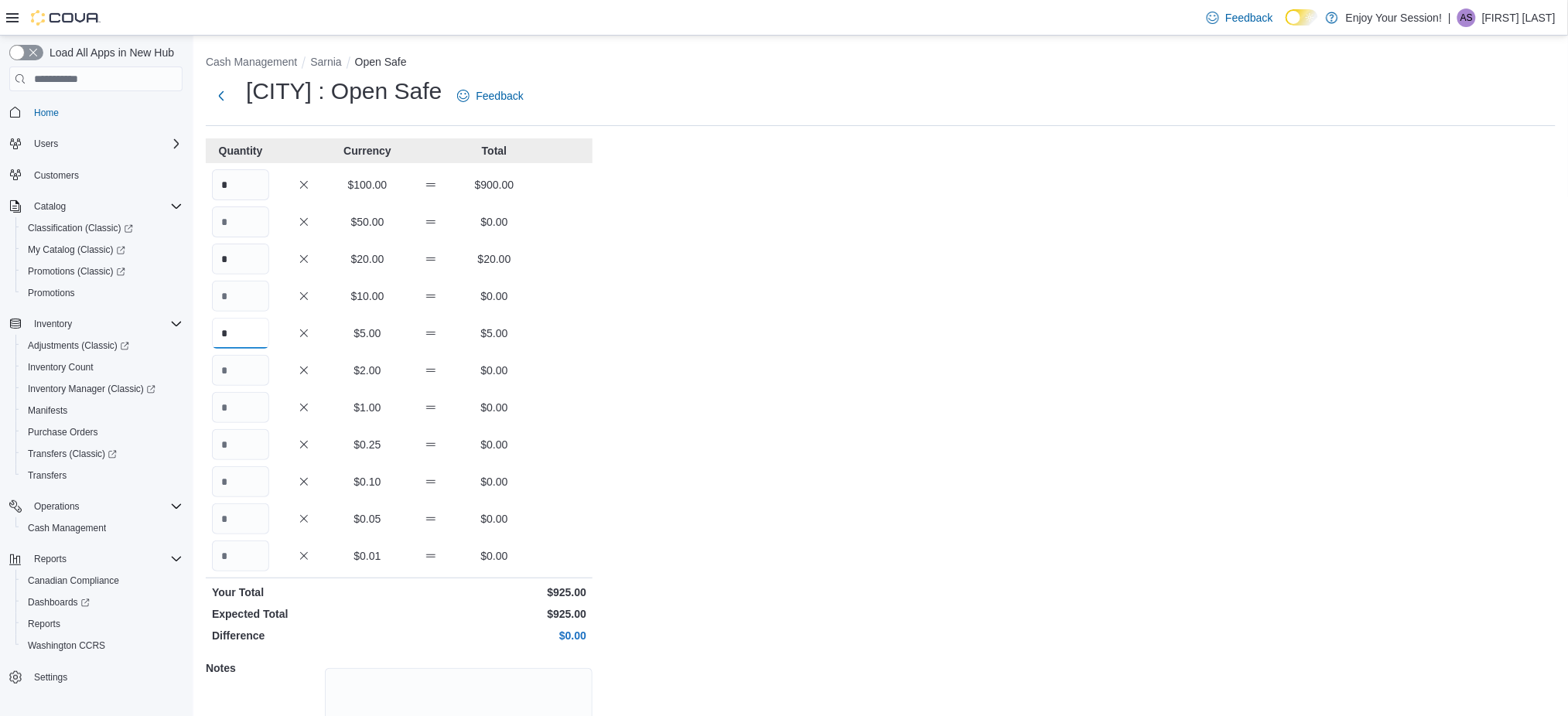 type on "*" 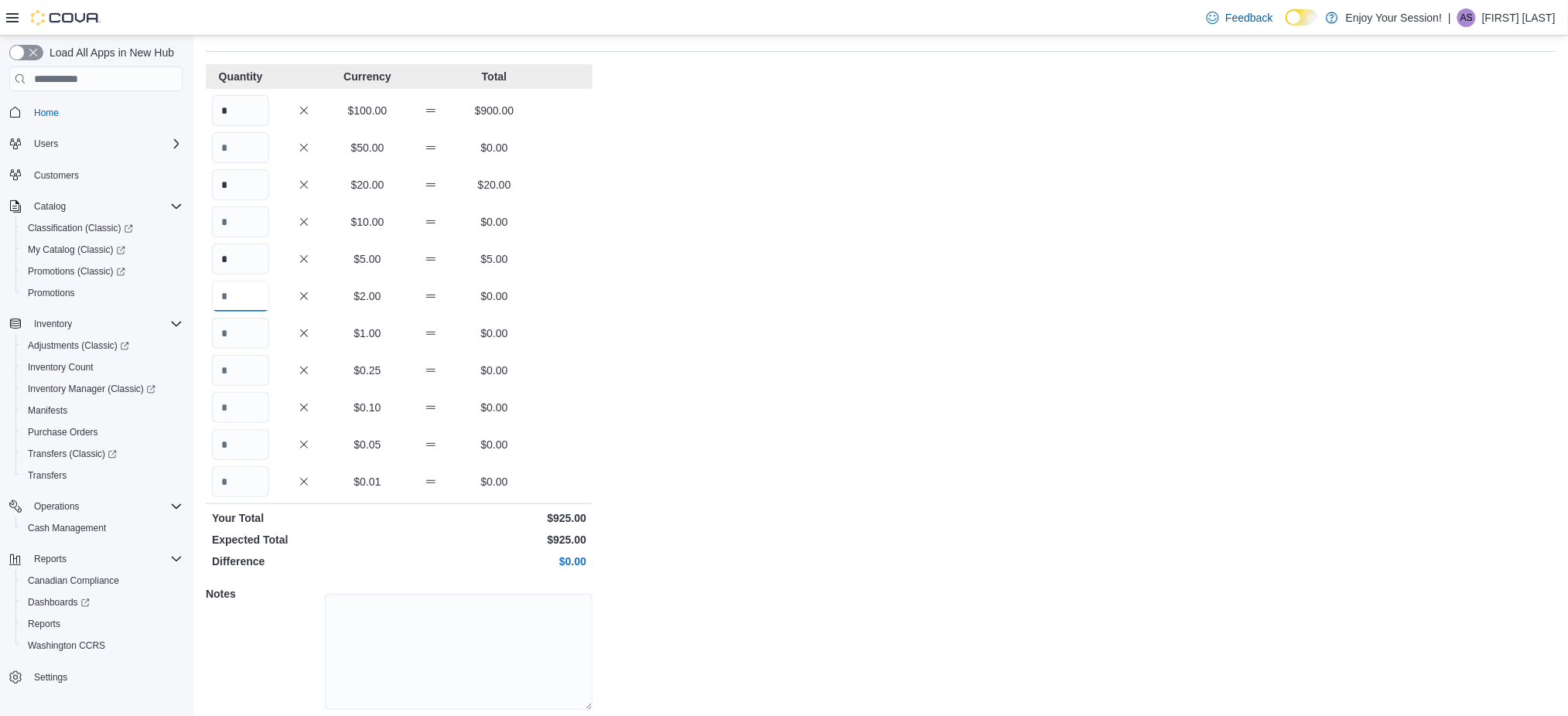 scroll, scrollTop: 125, scrollLeft: 0, axis: vertical 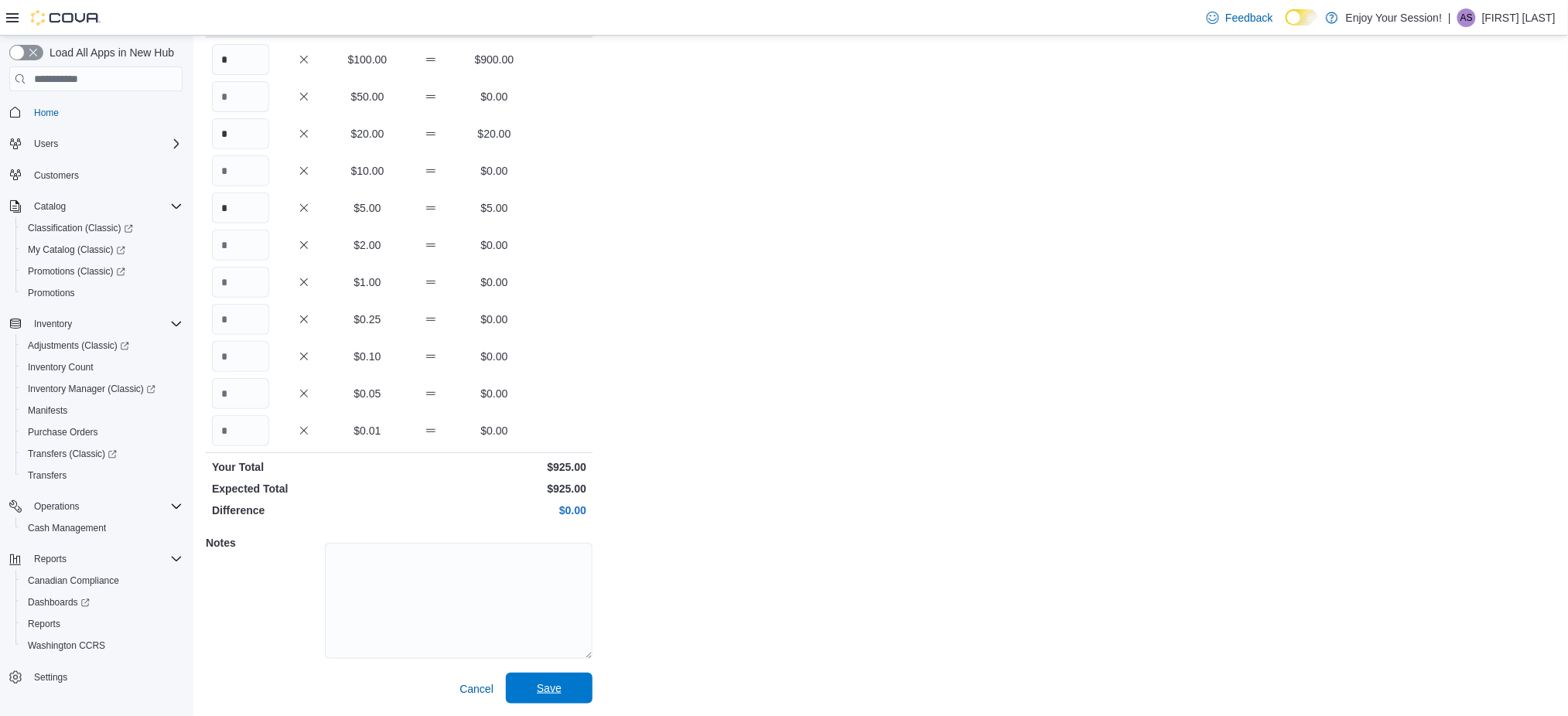 click on "Save" at bounding box center [549, 688] 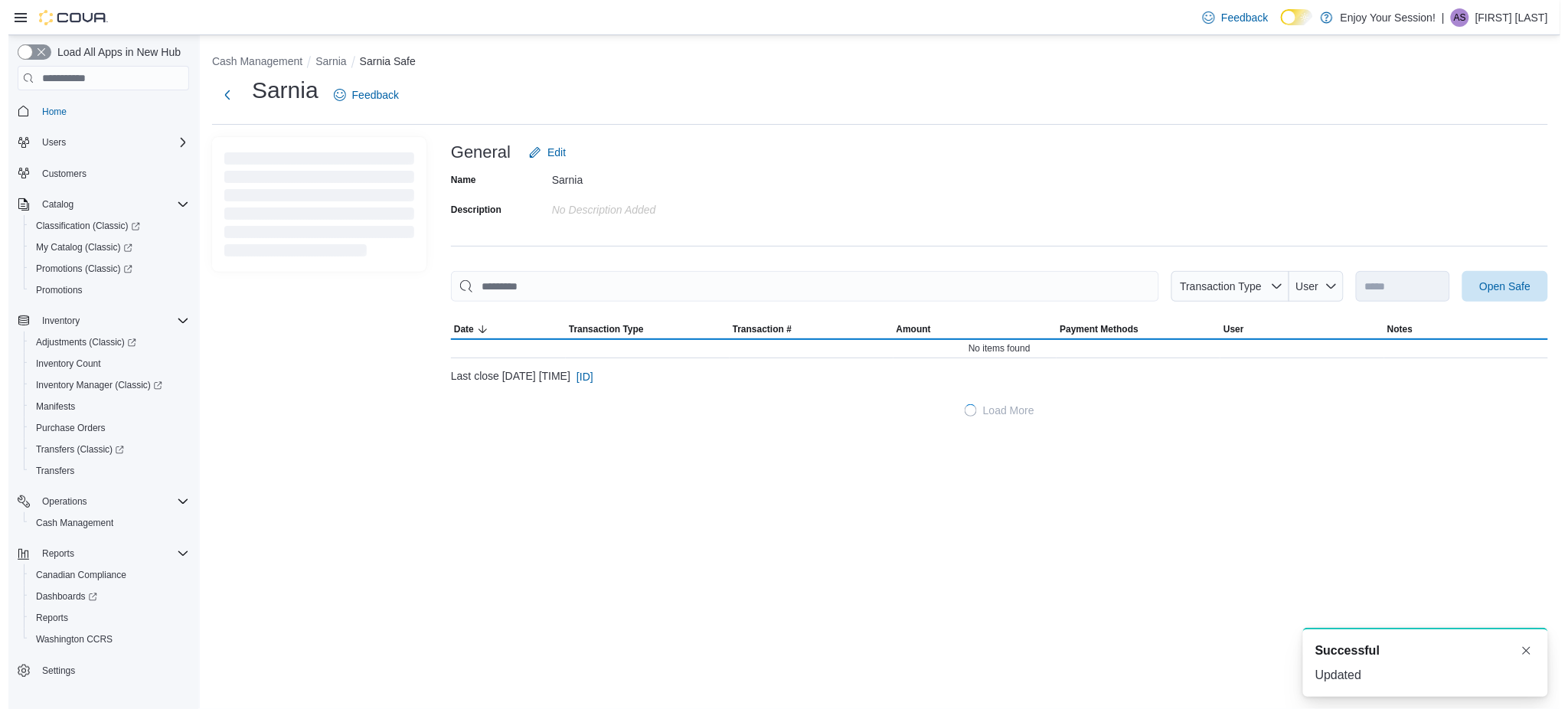 scroll, scrollTop: 0, scrollLeft: 0, axis: both 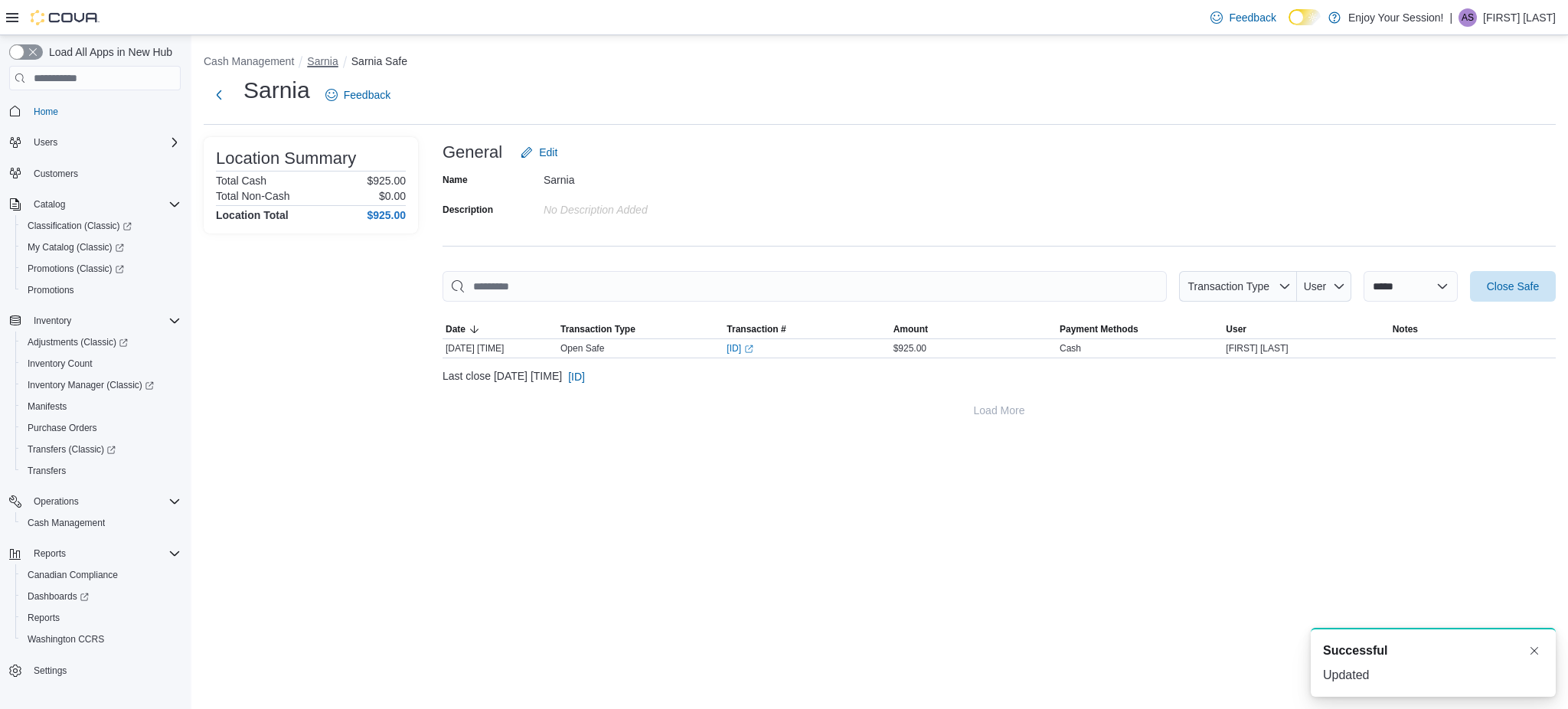 click on "Sarnia" at bounding box center (322, 61) 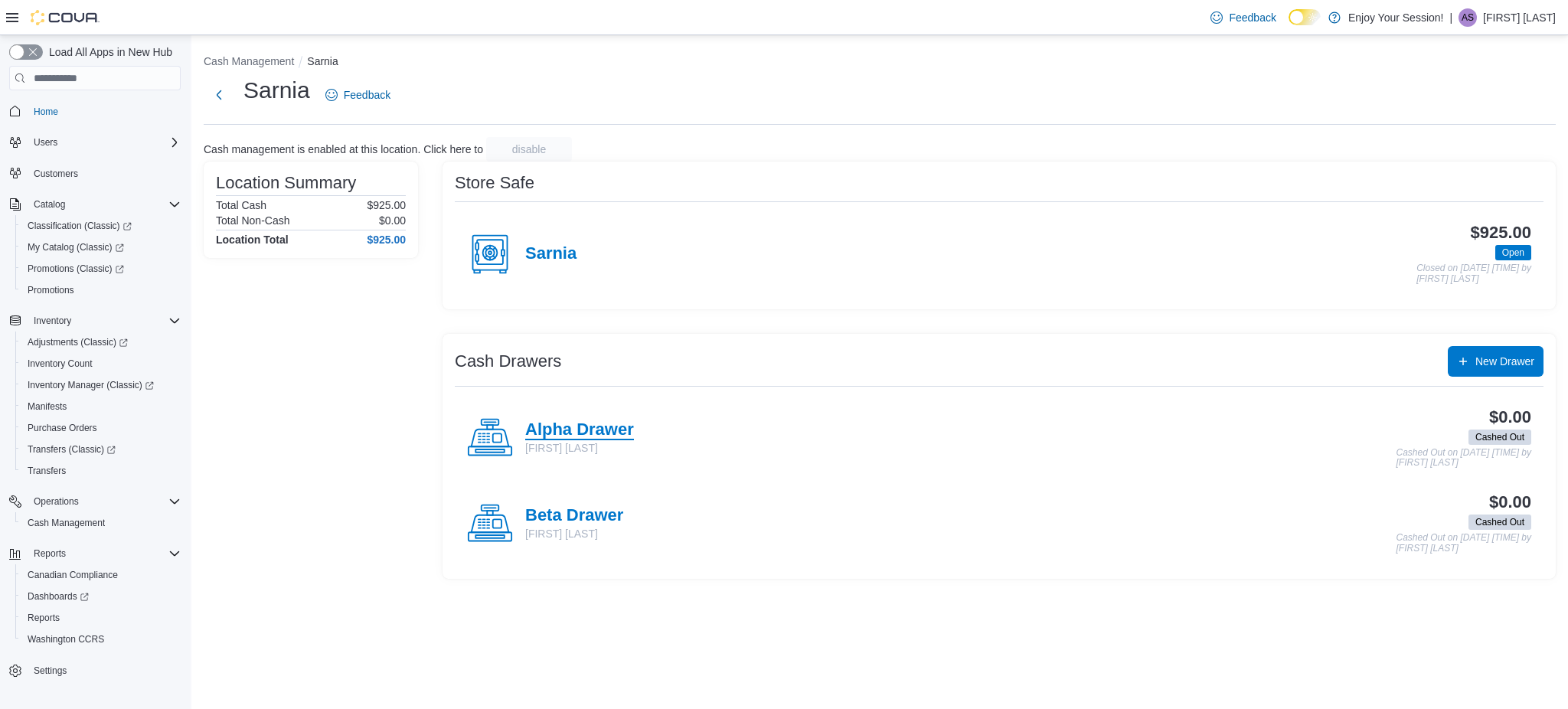 click on "Alpha Drawer" at bounding box center (580, 430) 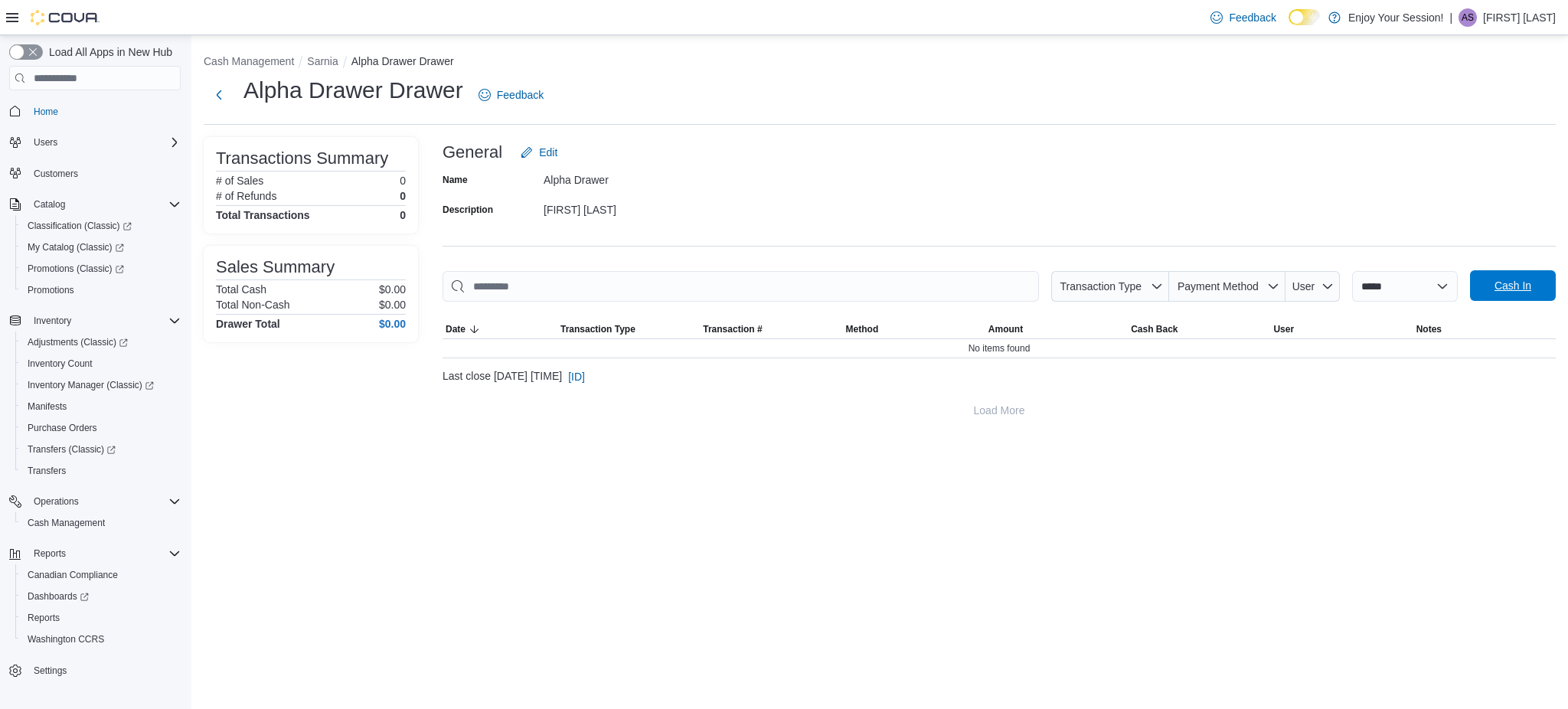 click on "Cash In" at bounding box center [1513, 286] 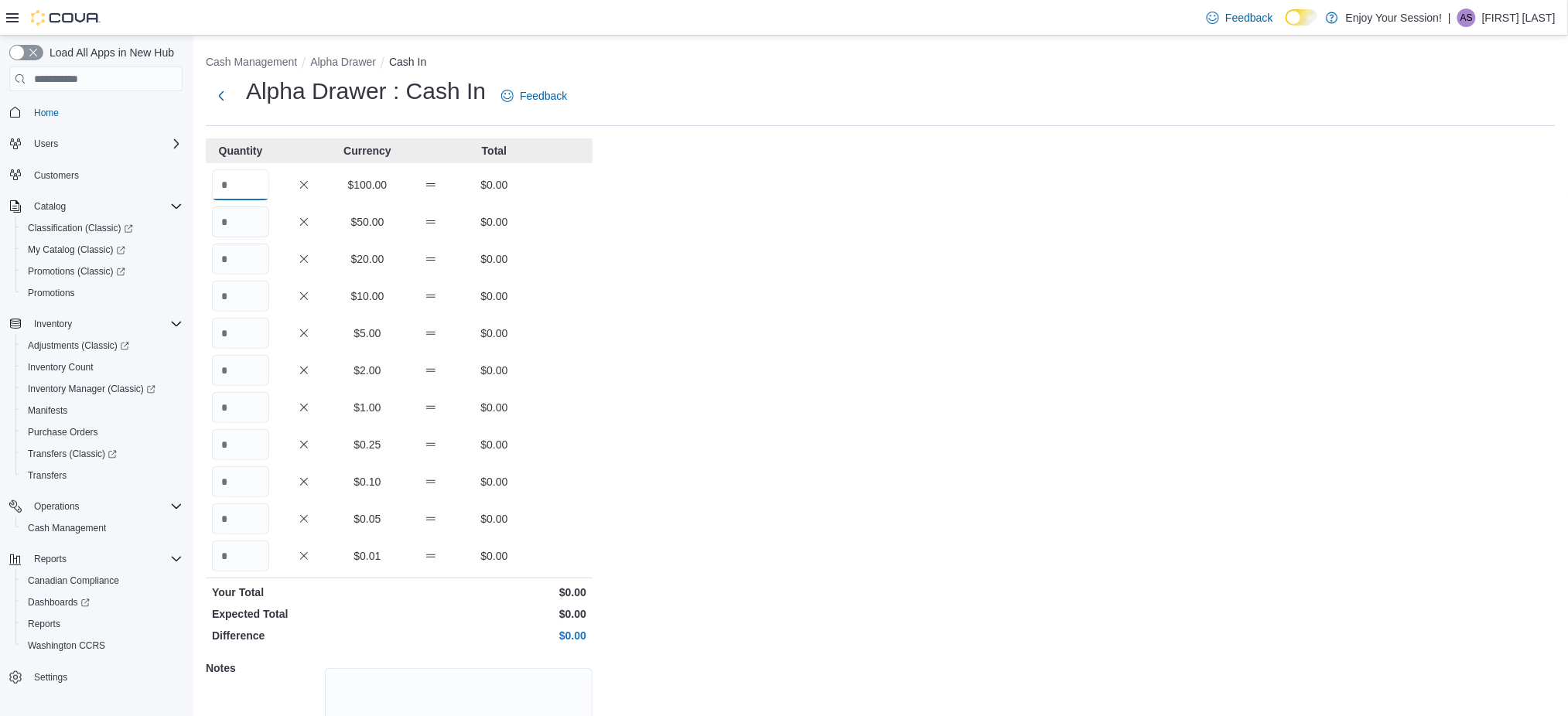 click at bounding box center (241, 185) 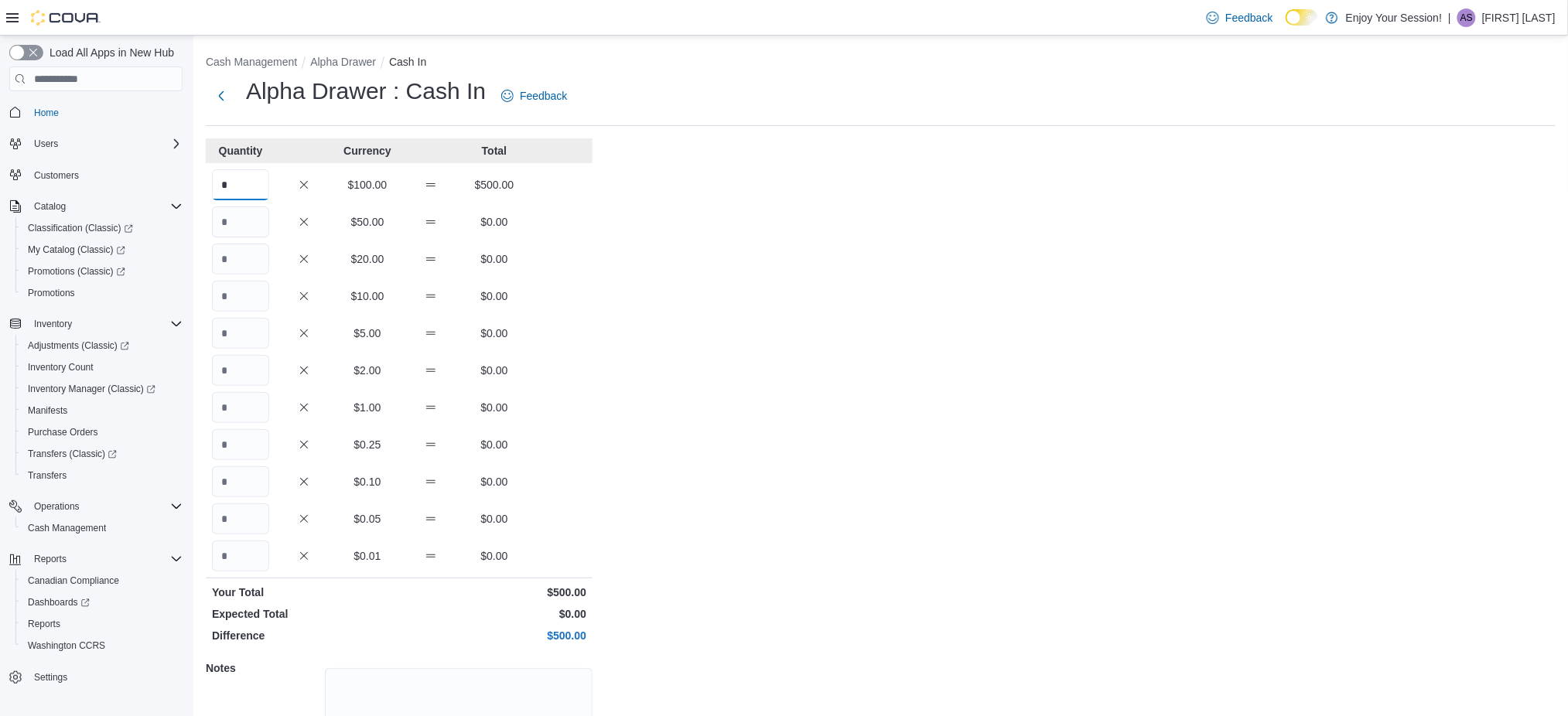 click on "*" at bounding box center [241, 185] 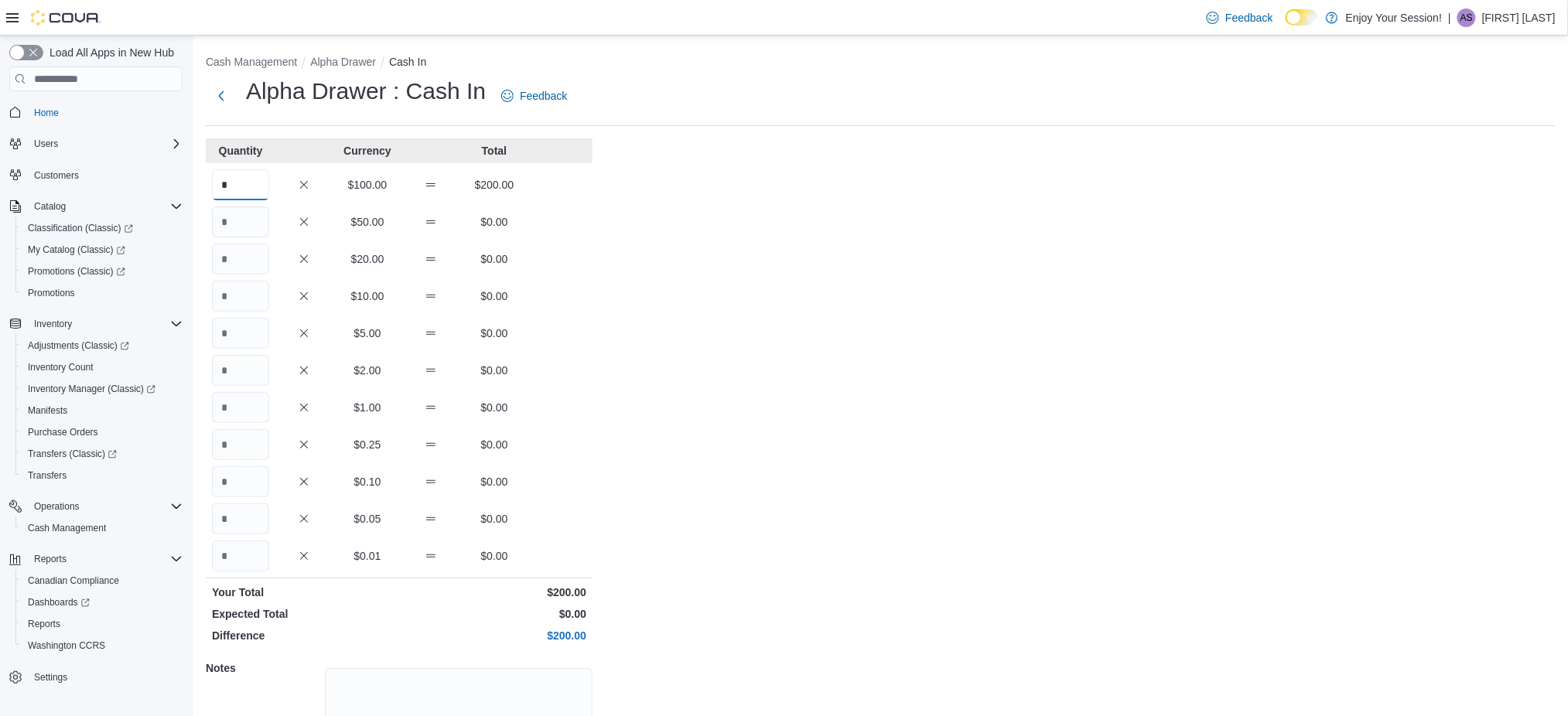 type on "*" 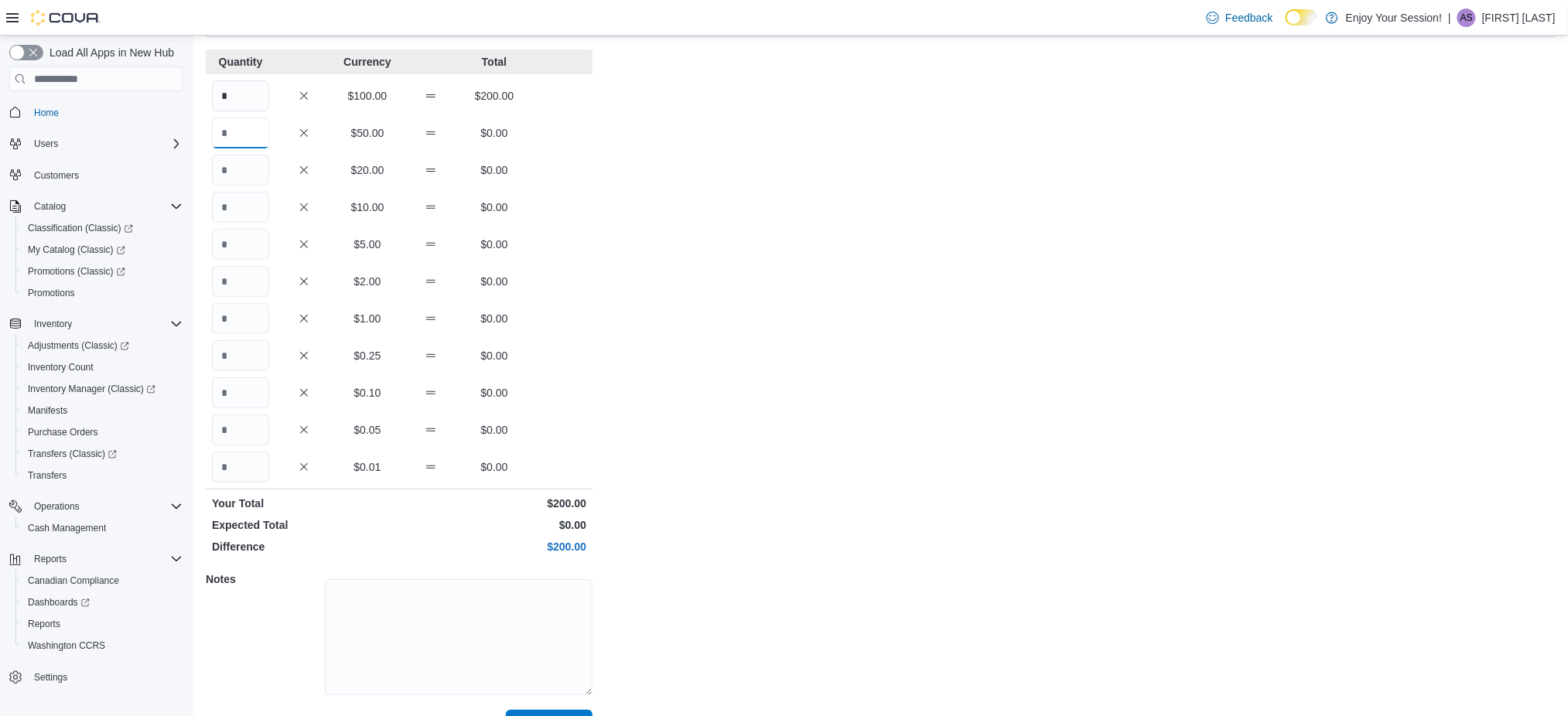scroll, scrollTop: 125, scrollLeft: 0, axis: vertical 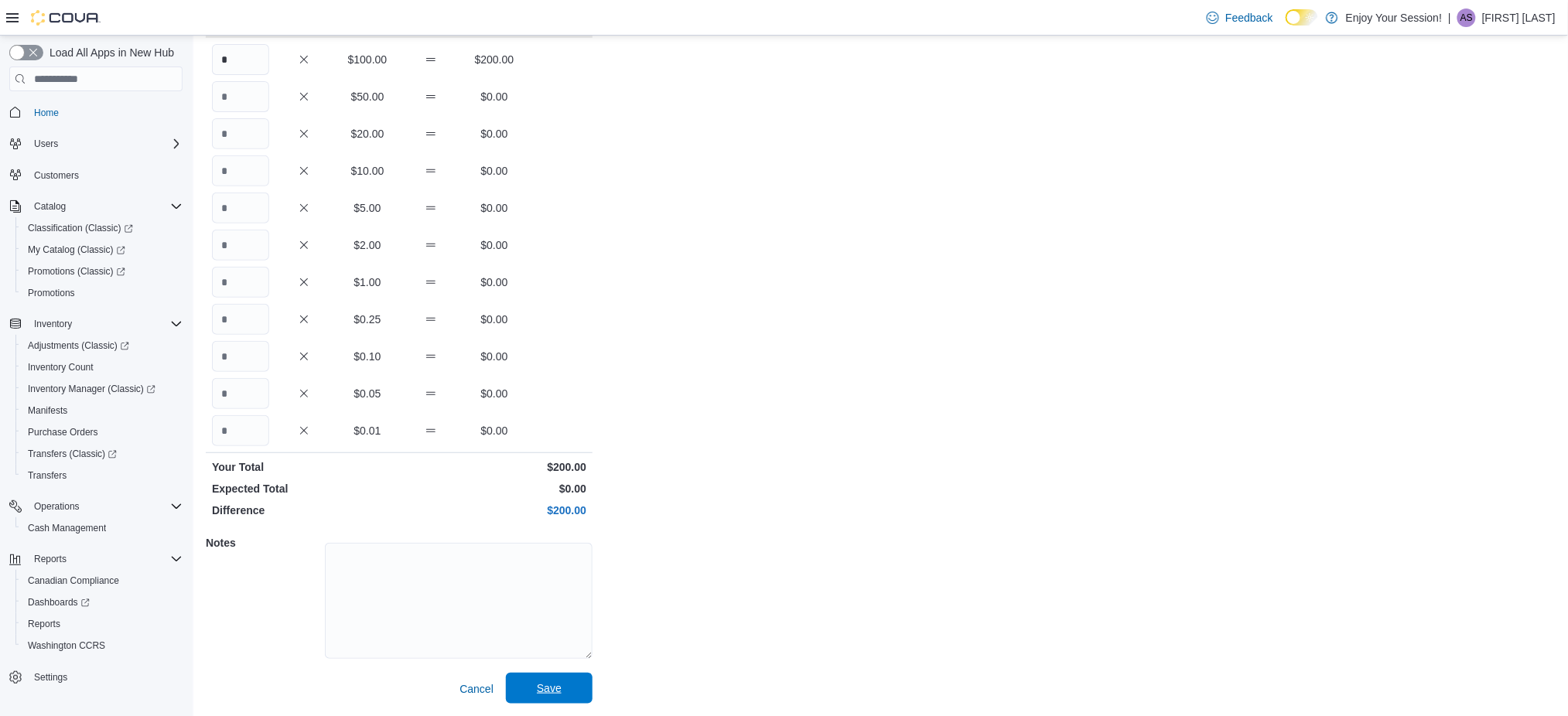 click on "Save" at bounding box center [549, 688] 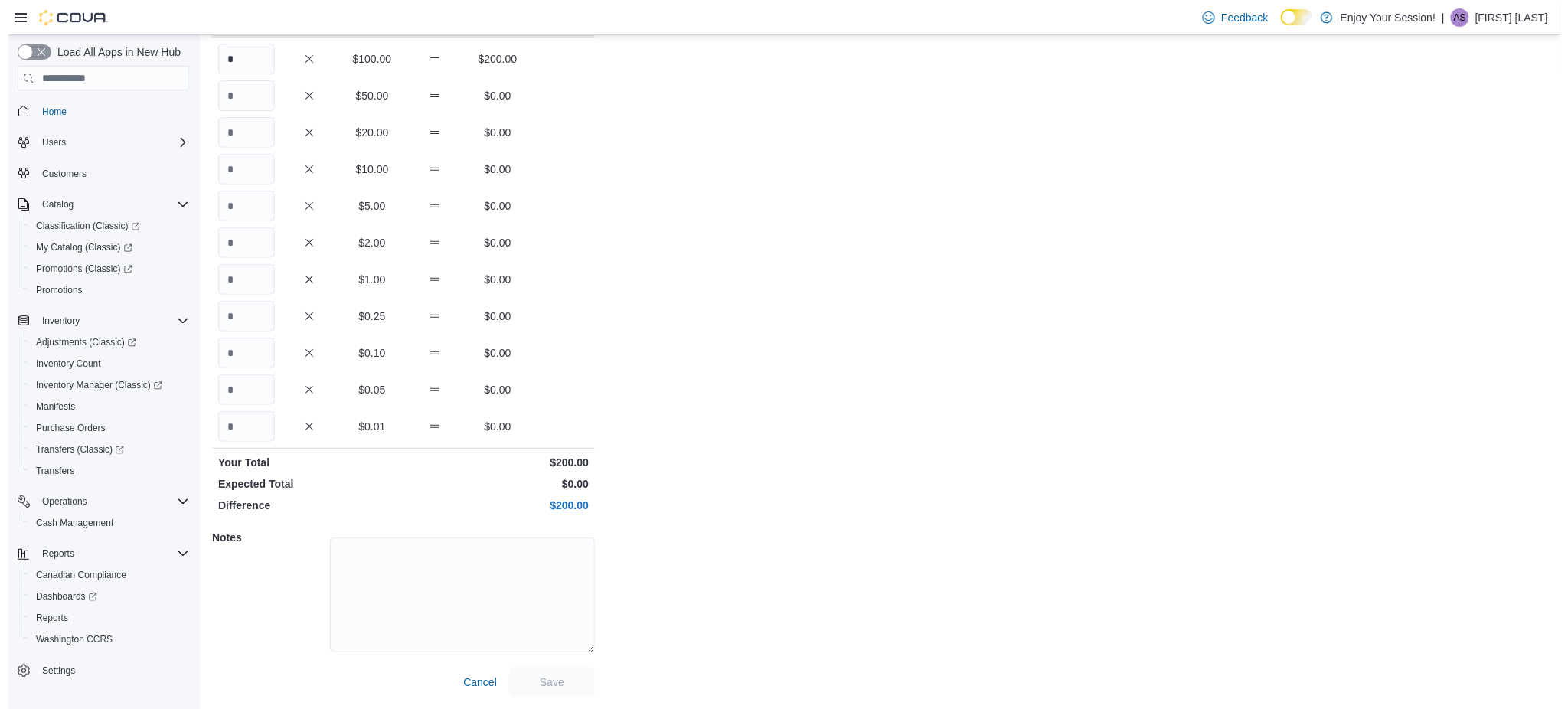 scroll, scrollTop: 0, scrollLeft: 0, axis: both 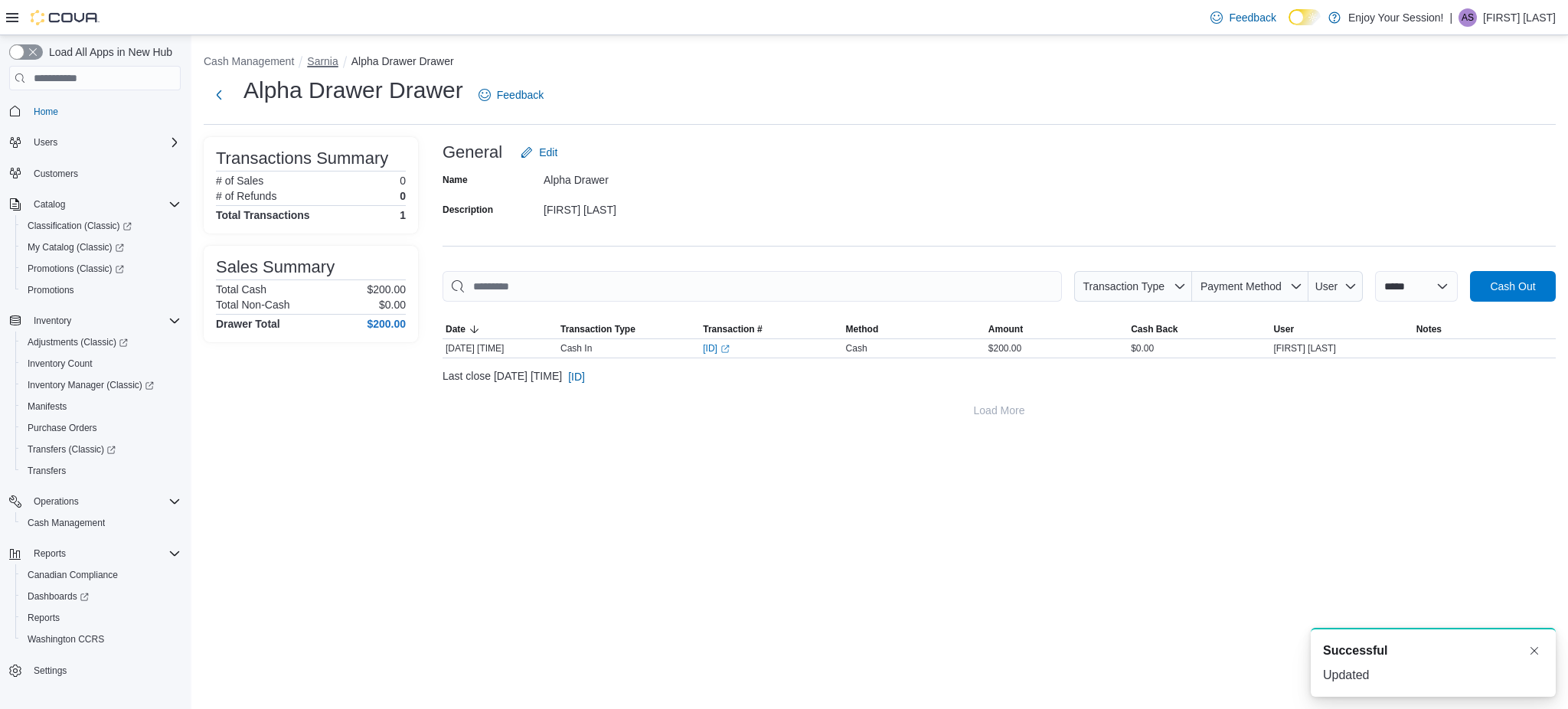 click on "Sarnia" at bounding box center [322, 61] 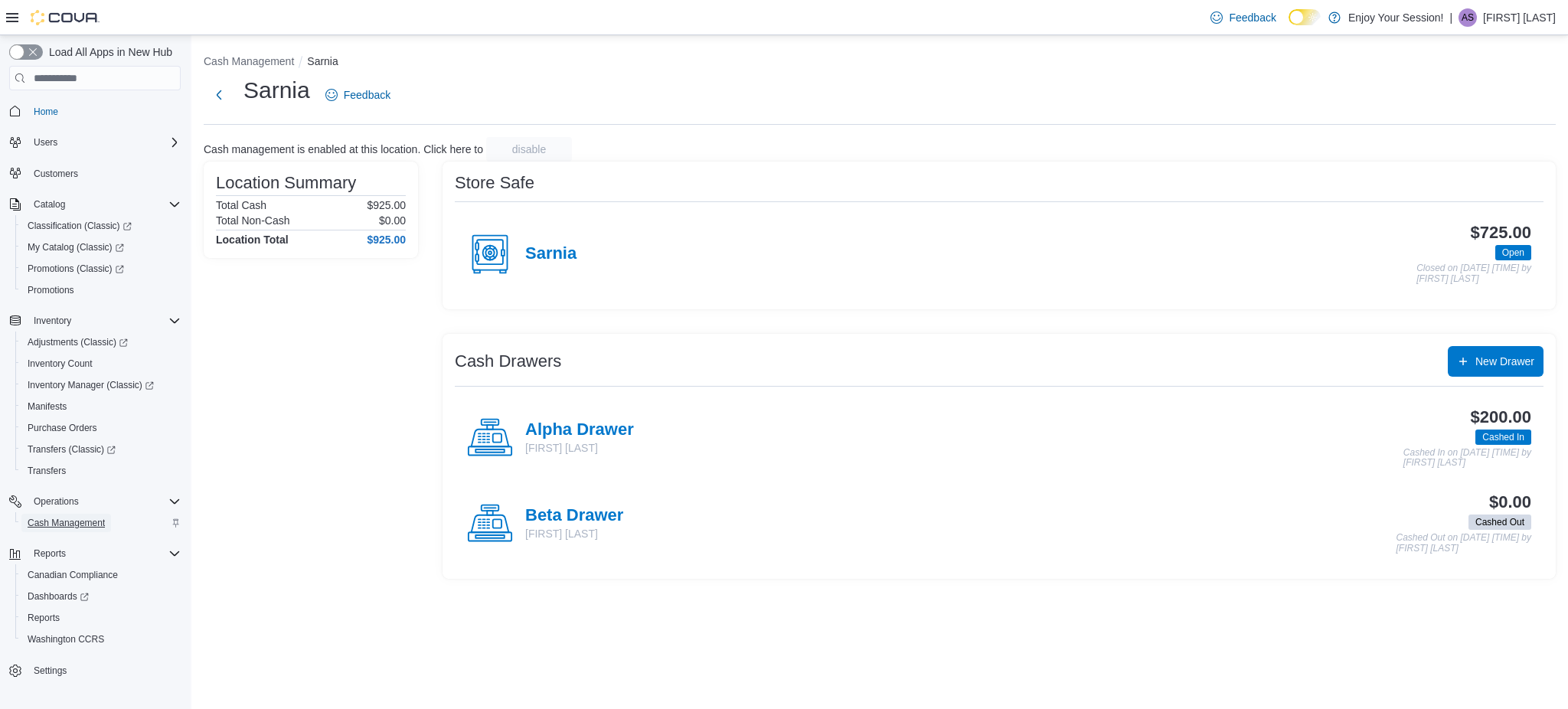 click on "Cash Management" at bounding box center [66, 523] 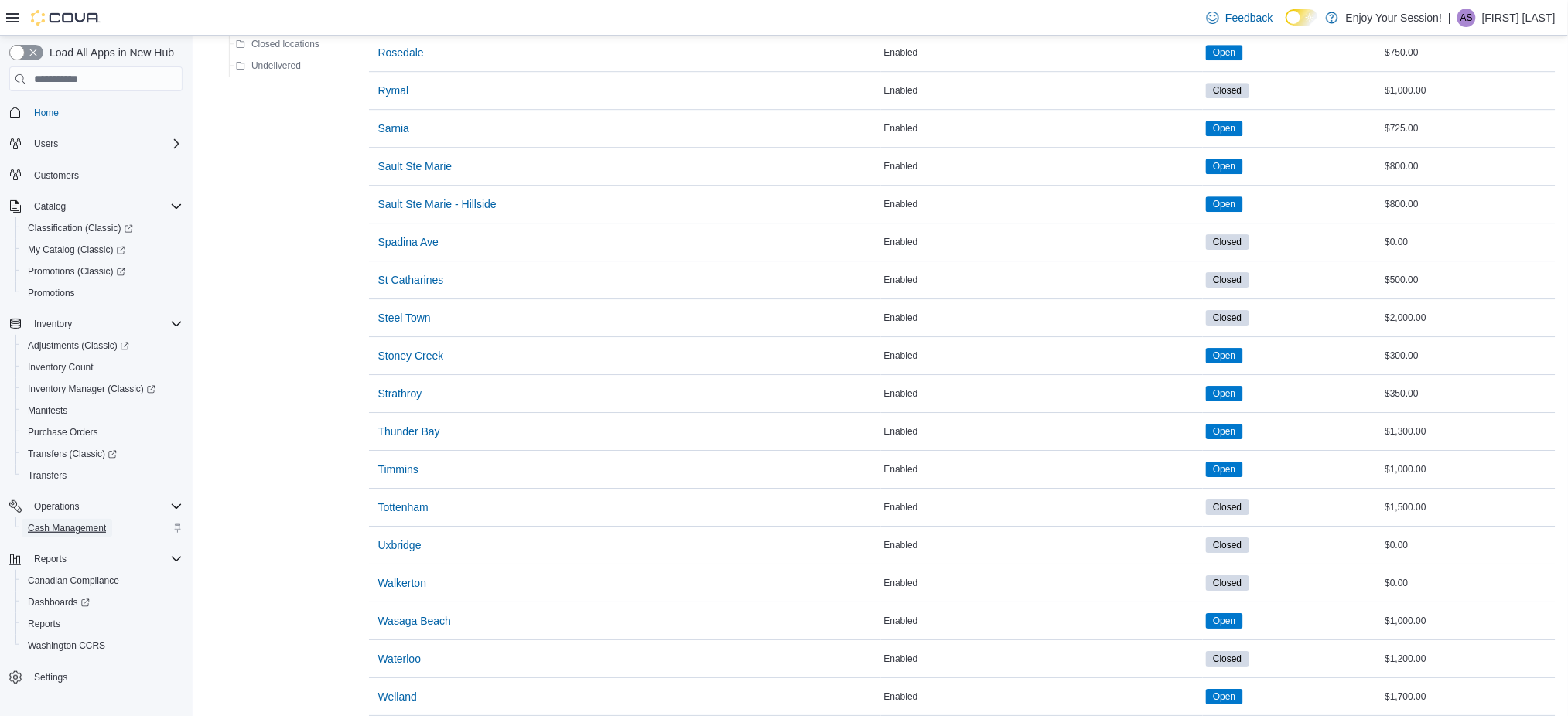 scroll, scrollTop: 1618, scrollLeft: 0, axis: vertical 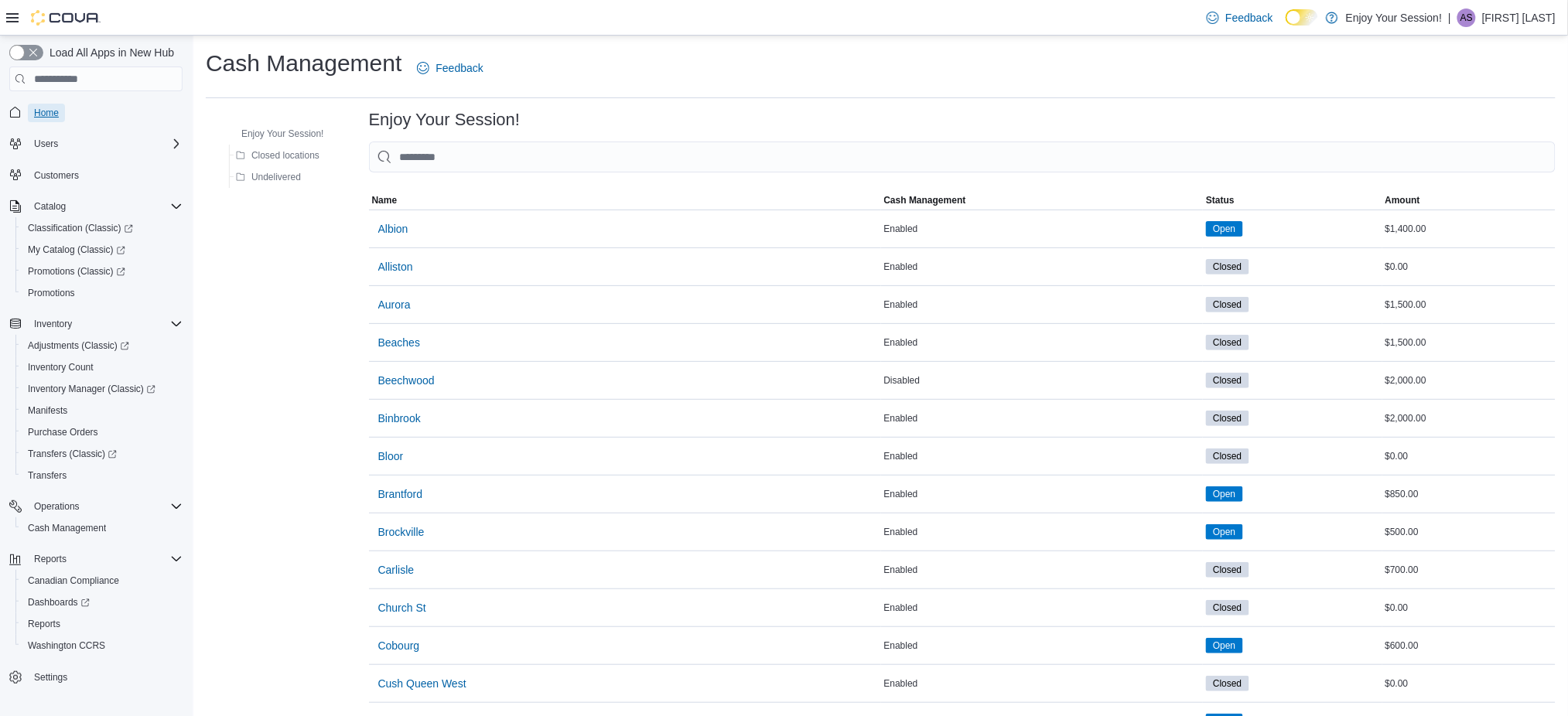 click on "Home" at bounding box center [46, 113] 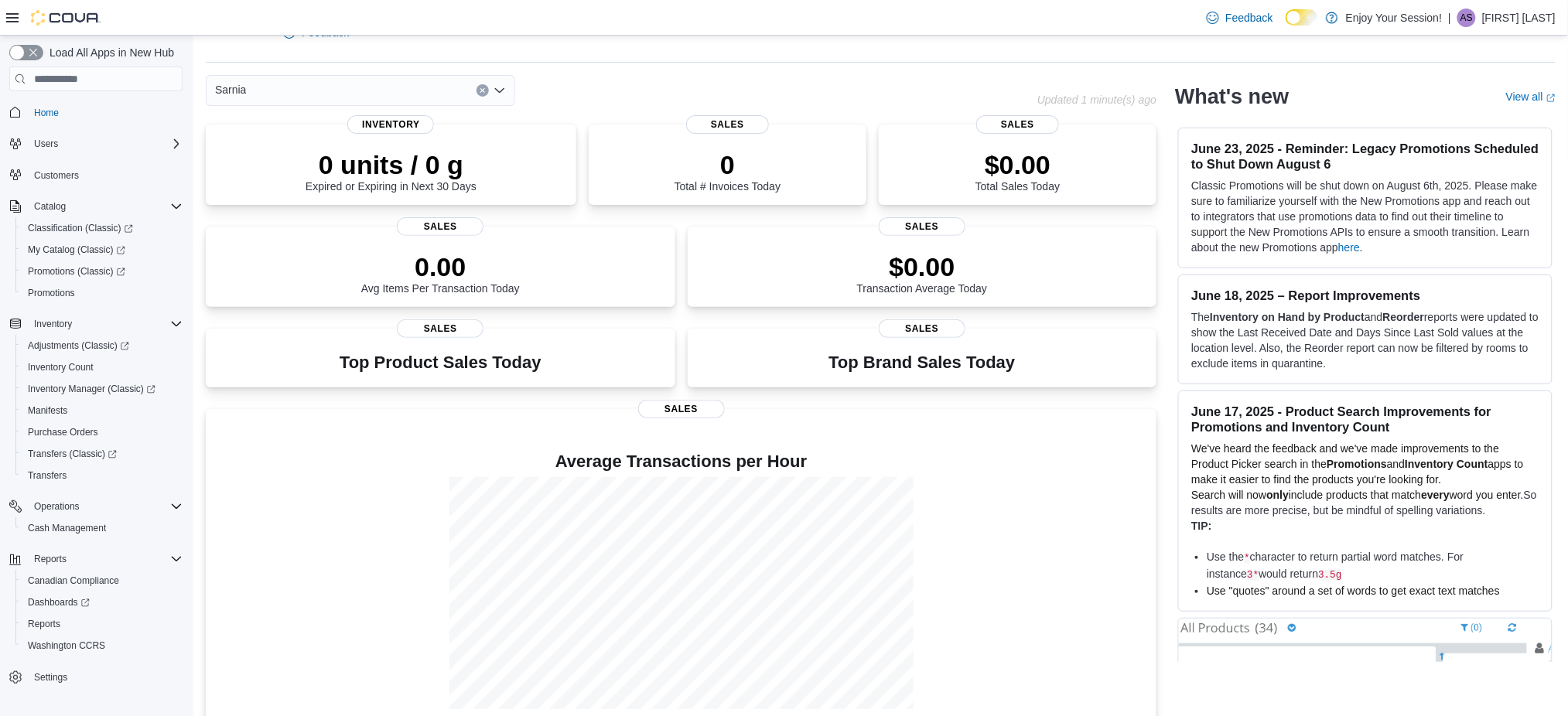 scroll, scrollTop: 56, scrollLeft: 0, axis: vertical 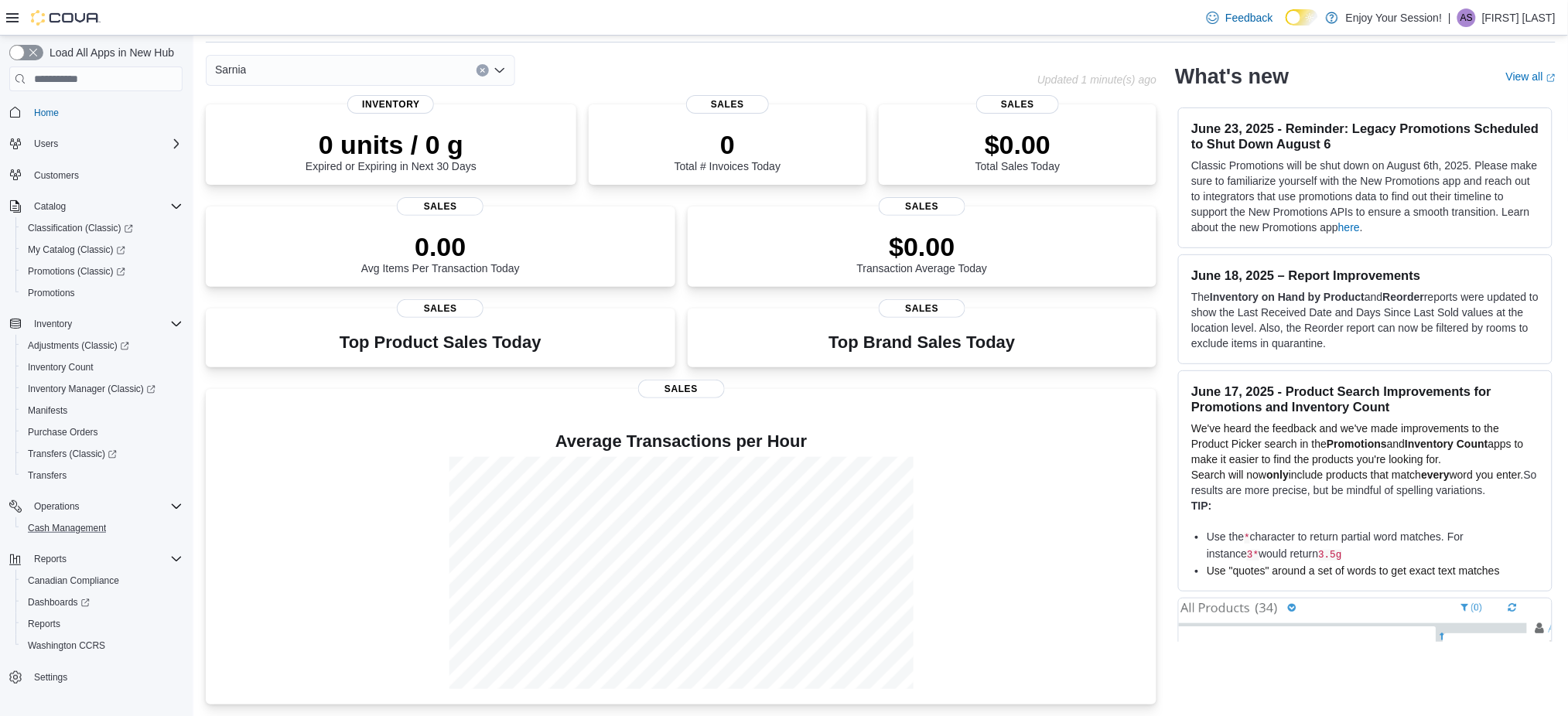 click on "Cash Management" at bounding box center [102, 528] 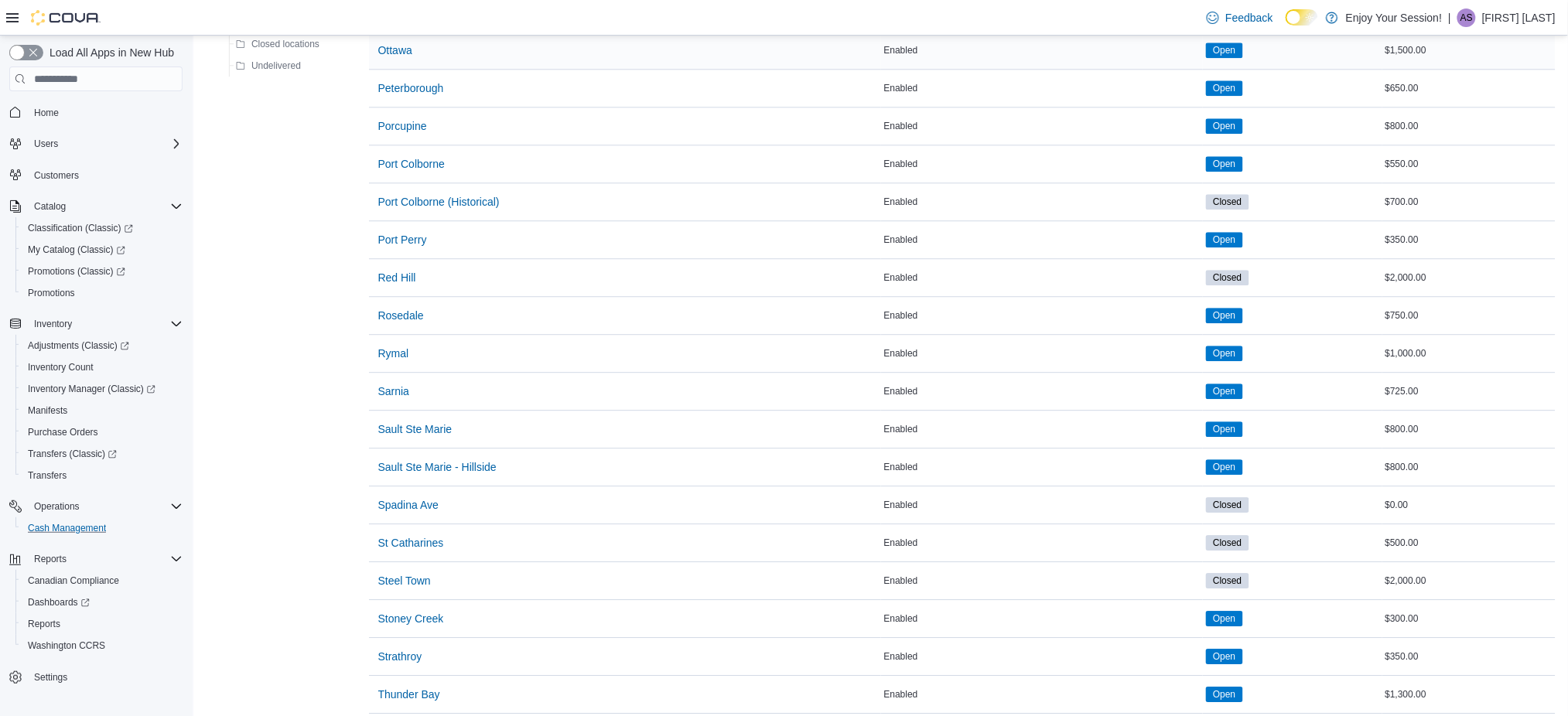 scroll, scrollTop: 1722, scrollLeft: 0, axis: vertical 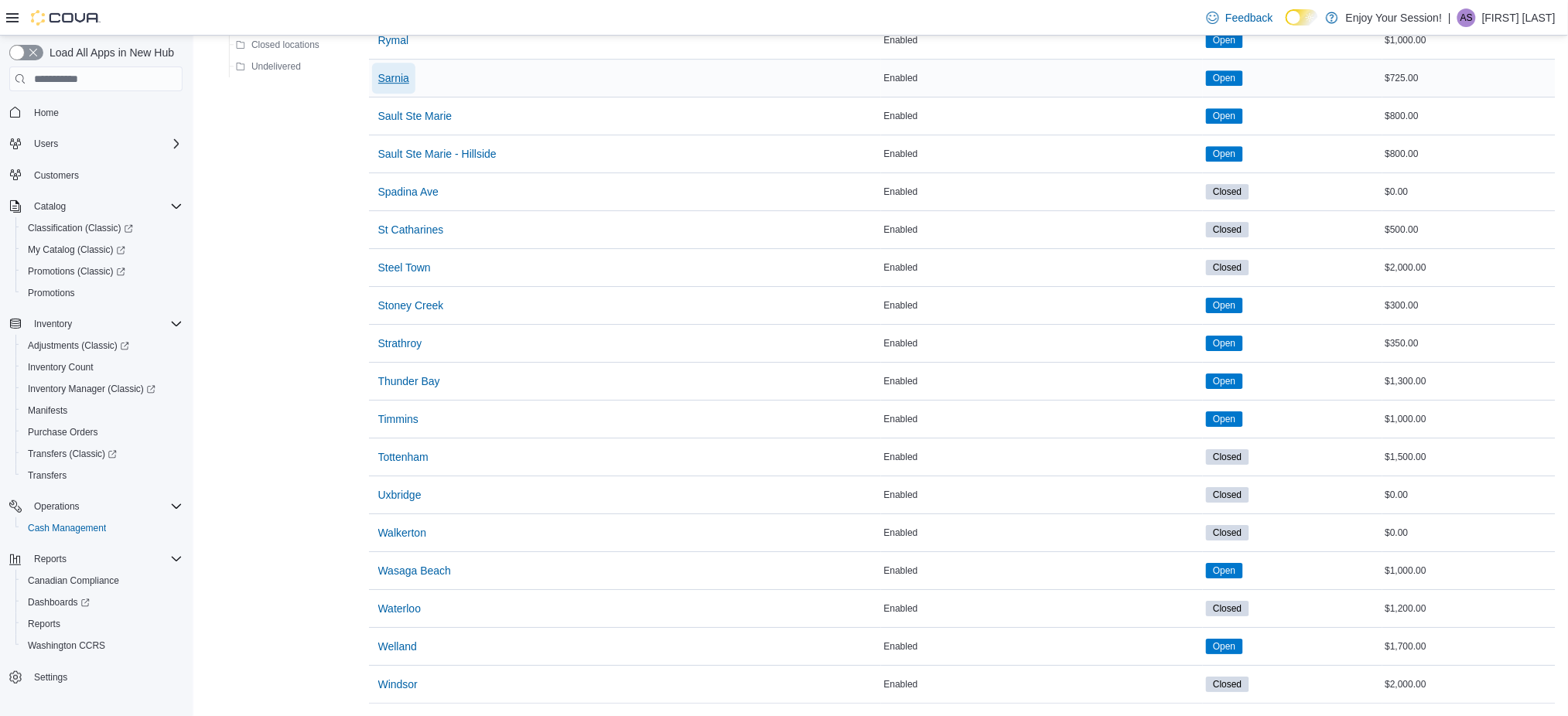 click on "Sarnia" at bounding box center [394, 78] 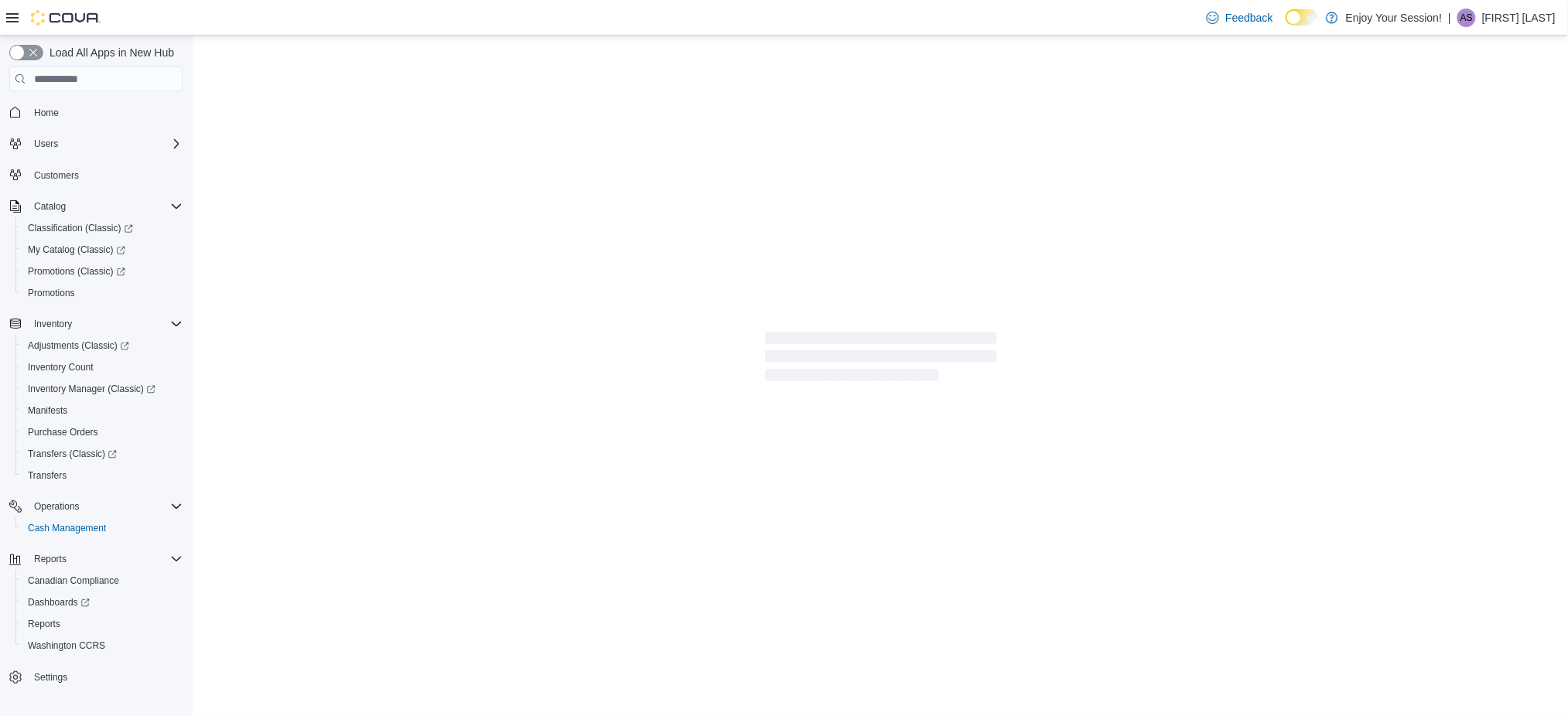 scroll, scrollTop: 0, scrollLeft: 0, axis: both 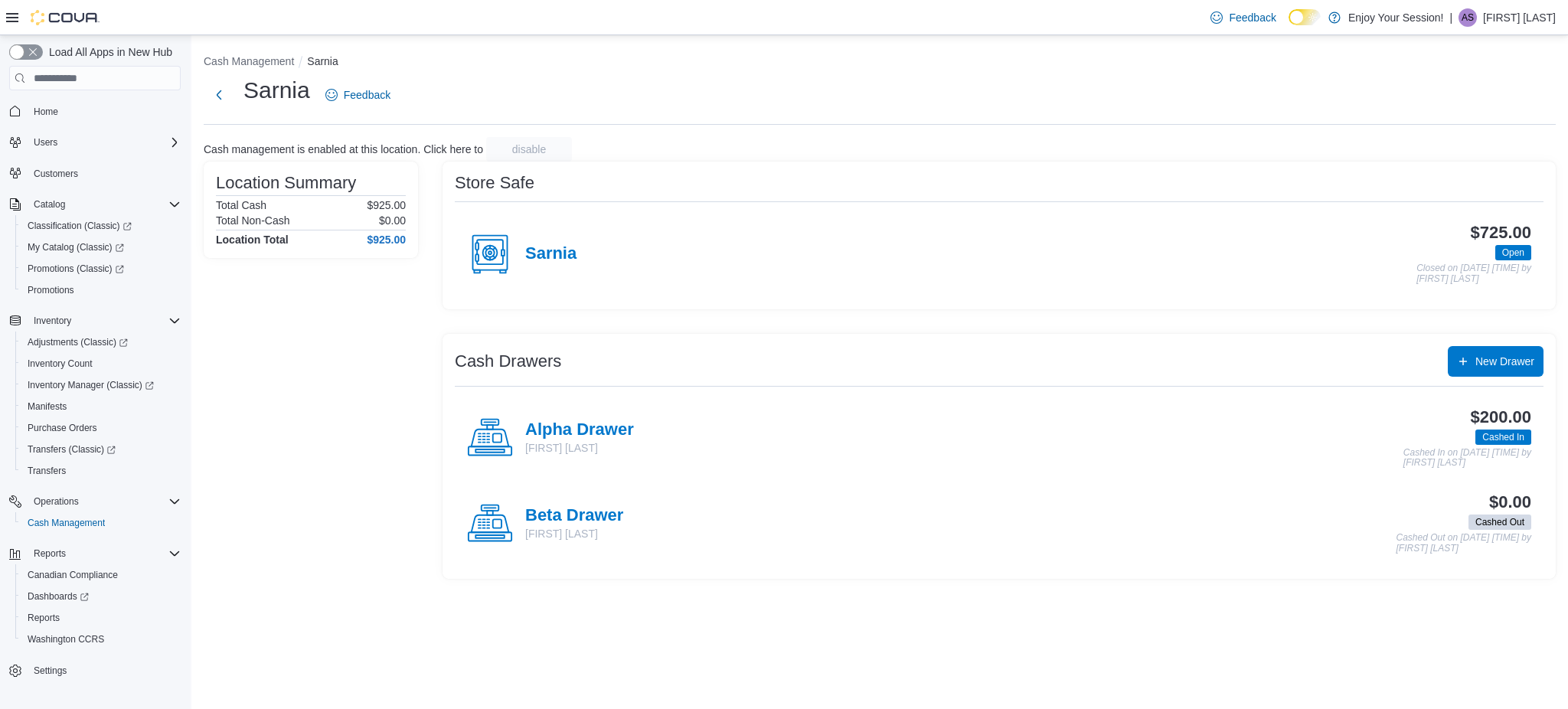 click on "[FIRST] [LAST]" at bounding box center (550, 438) 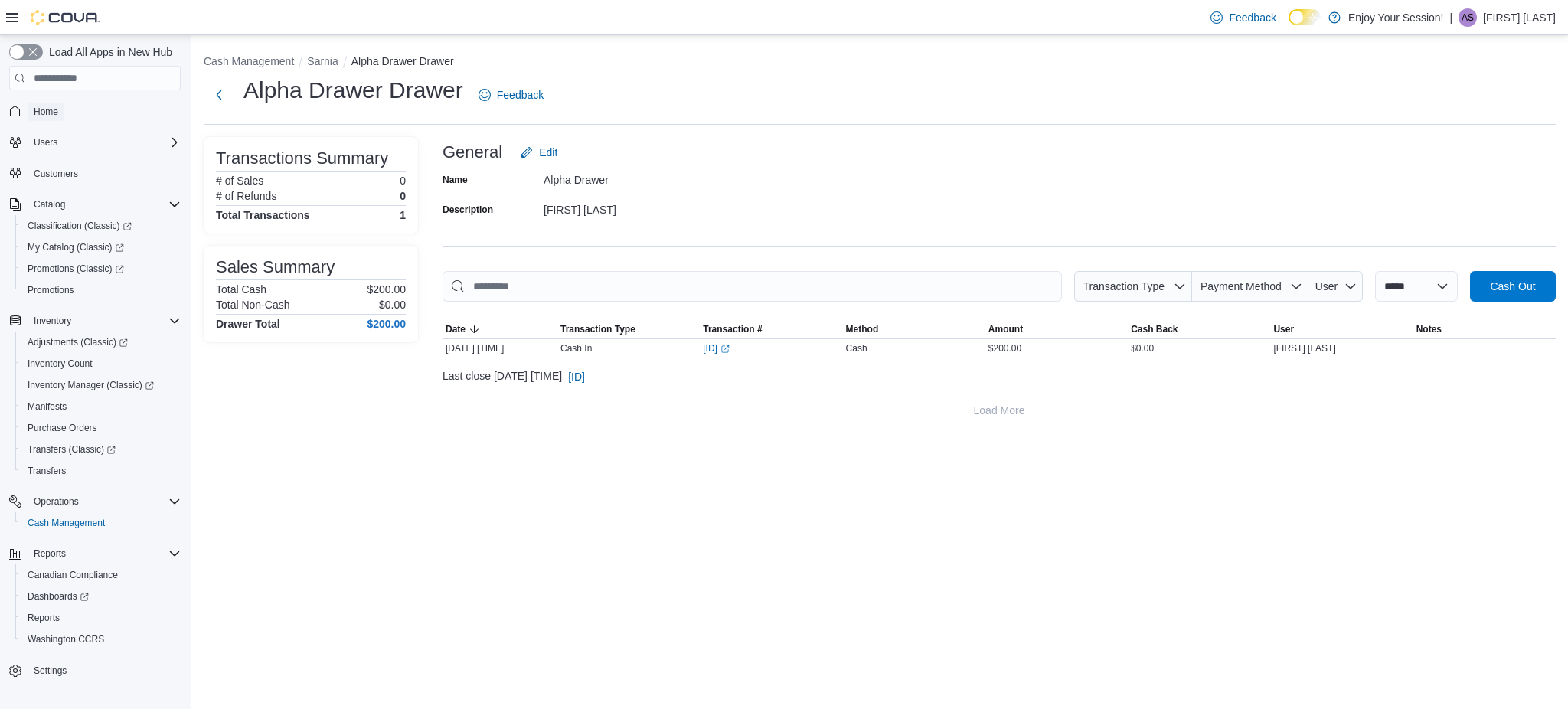 click on "Home" at bounding box center (46, 112) 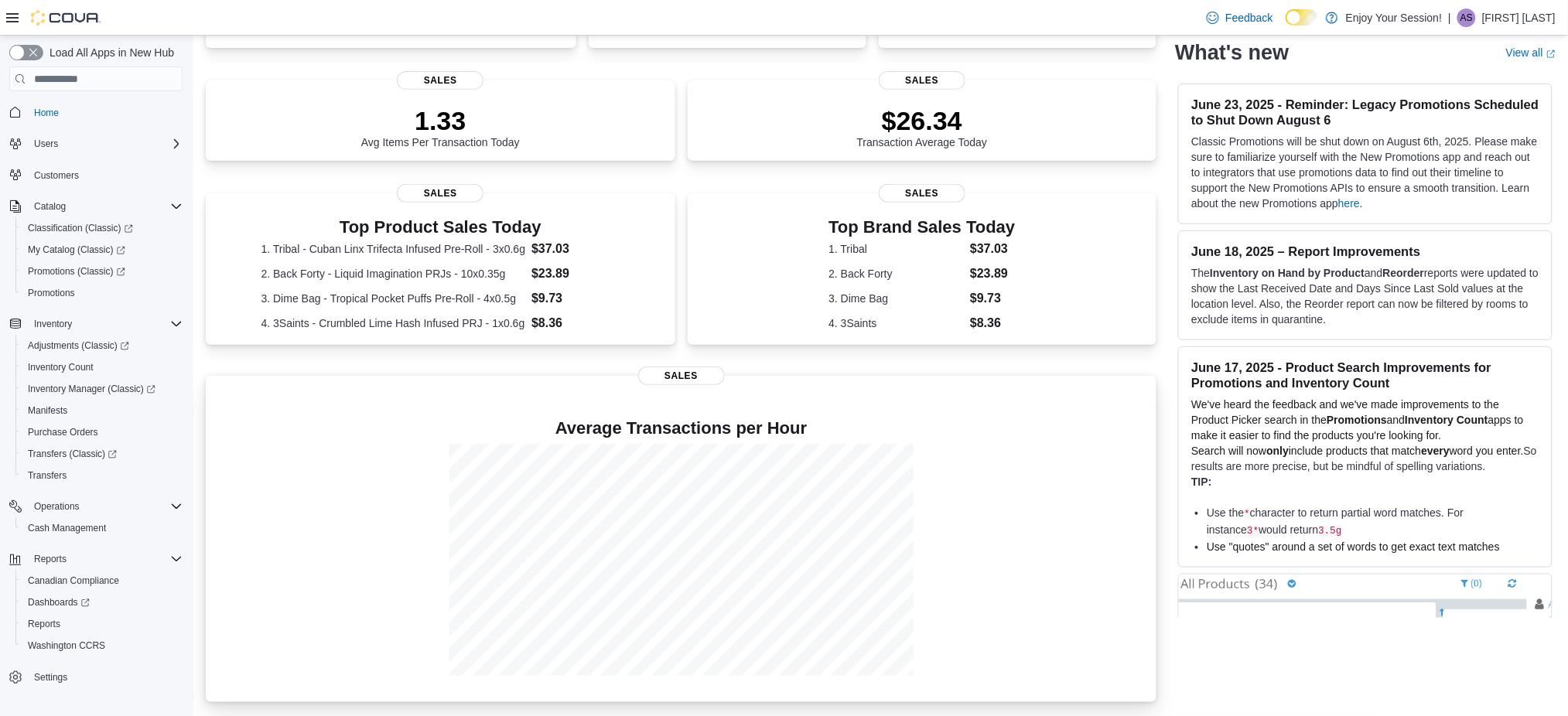 scroll, scrollTop: 0, scrollLeft: 0, axis: both 